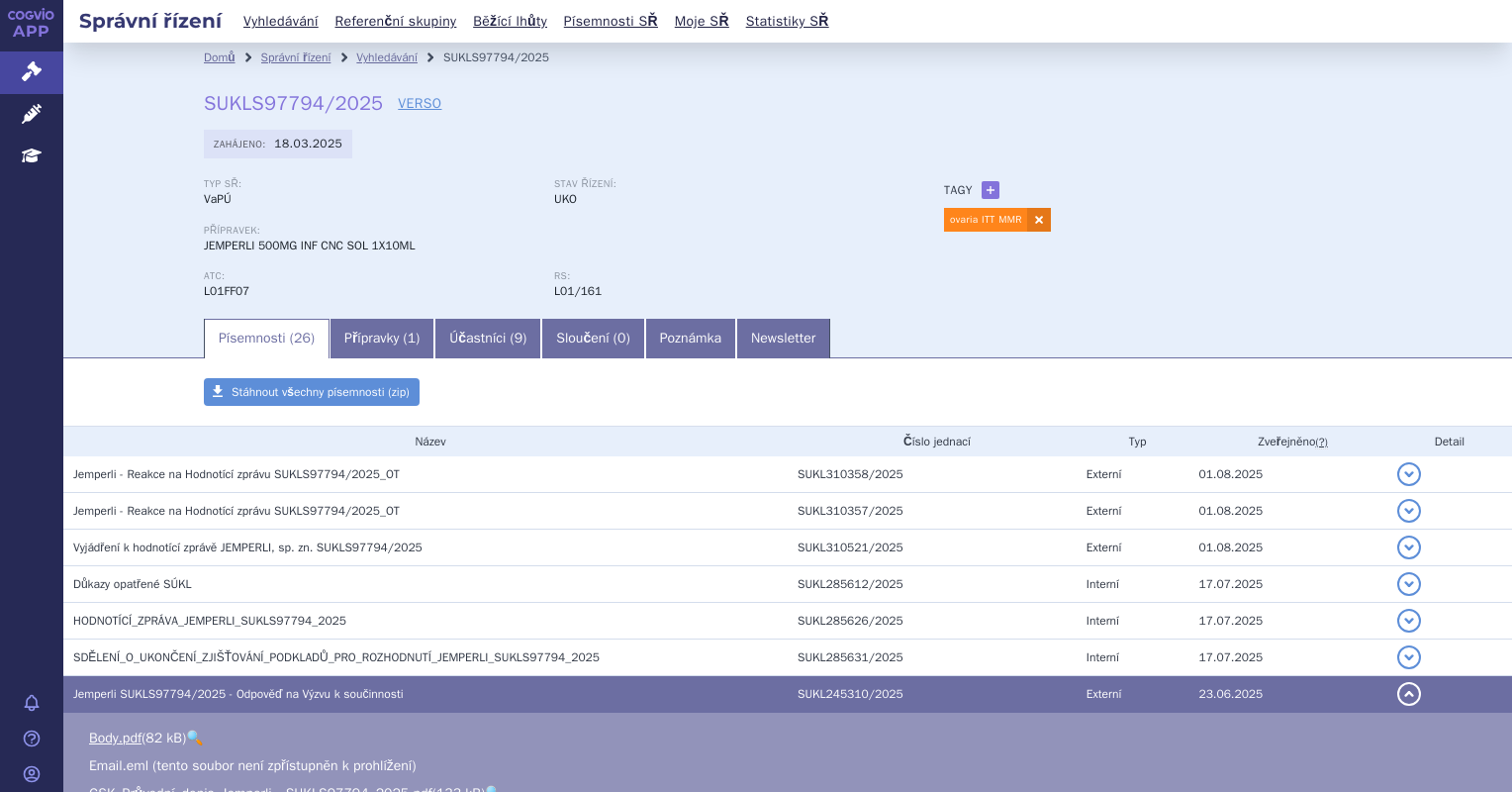click on "Vyhledávání" at bounding box center (387, 57) 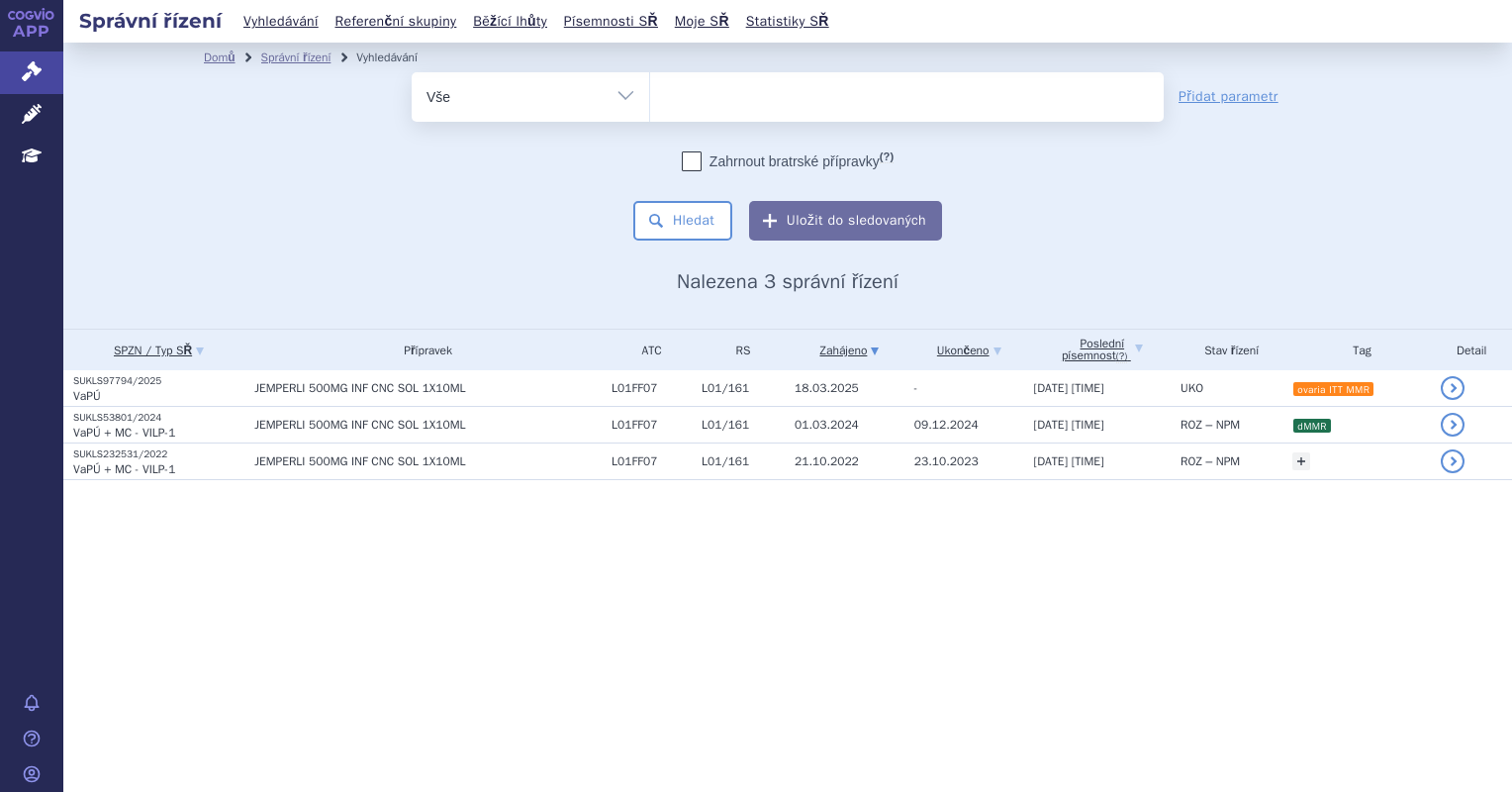 select 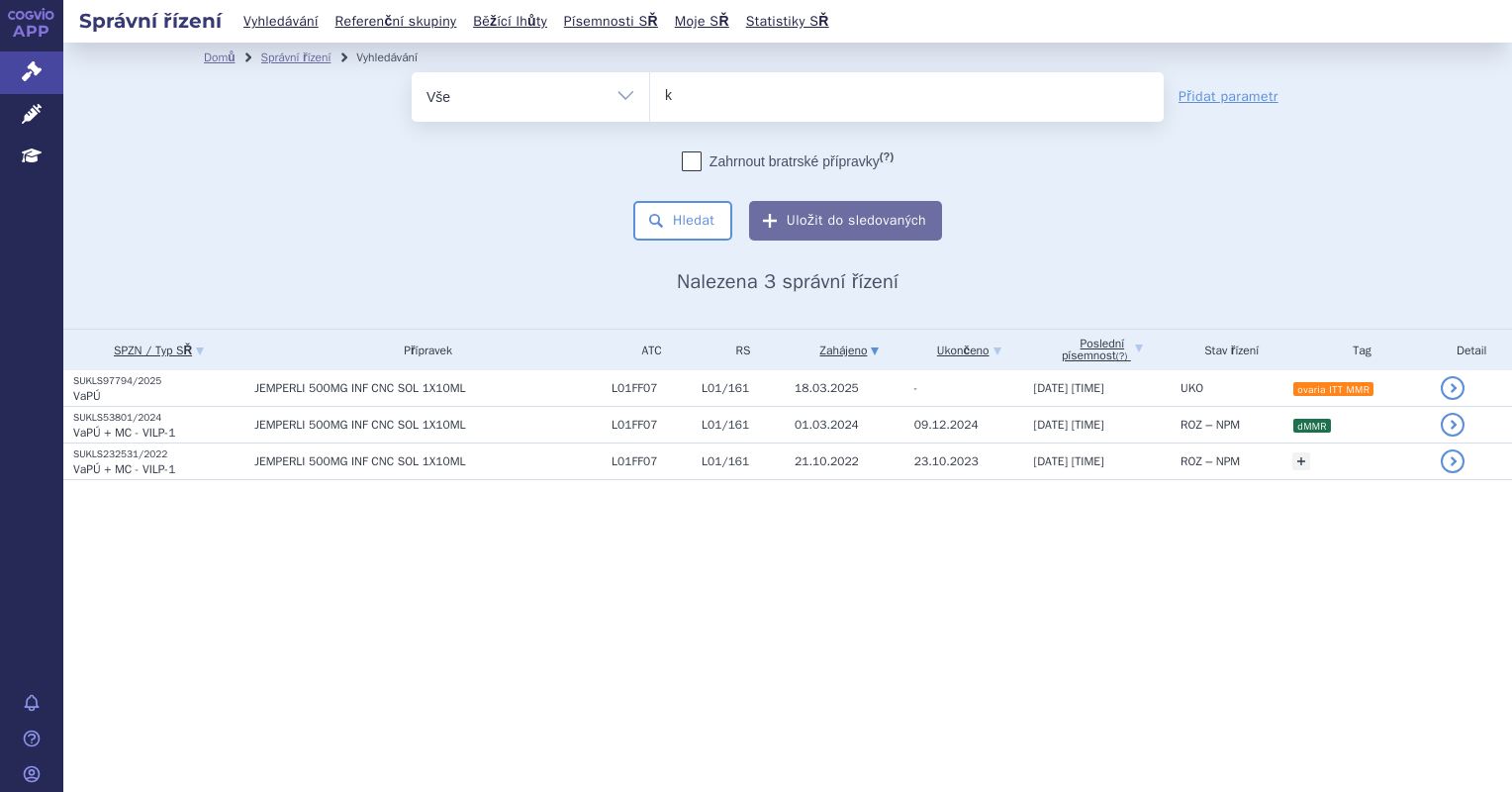 type on "ka" 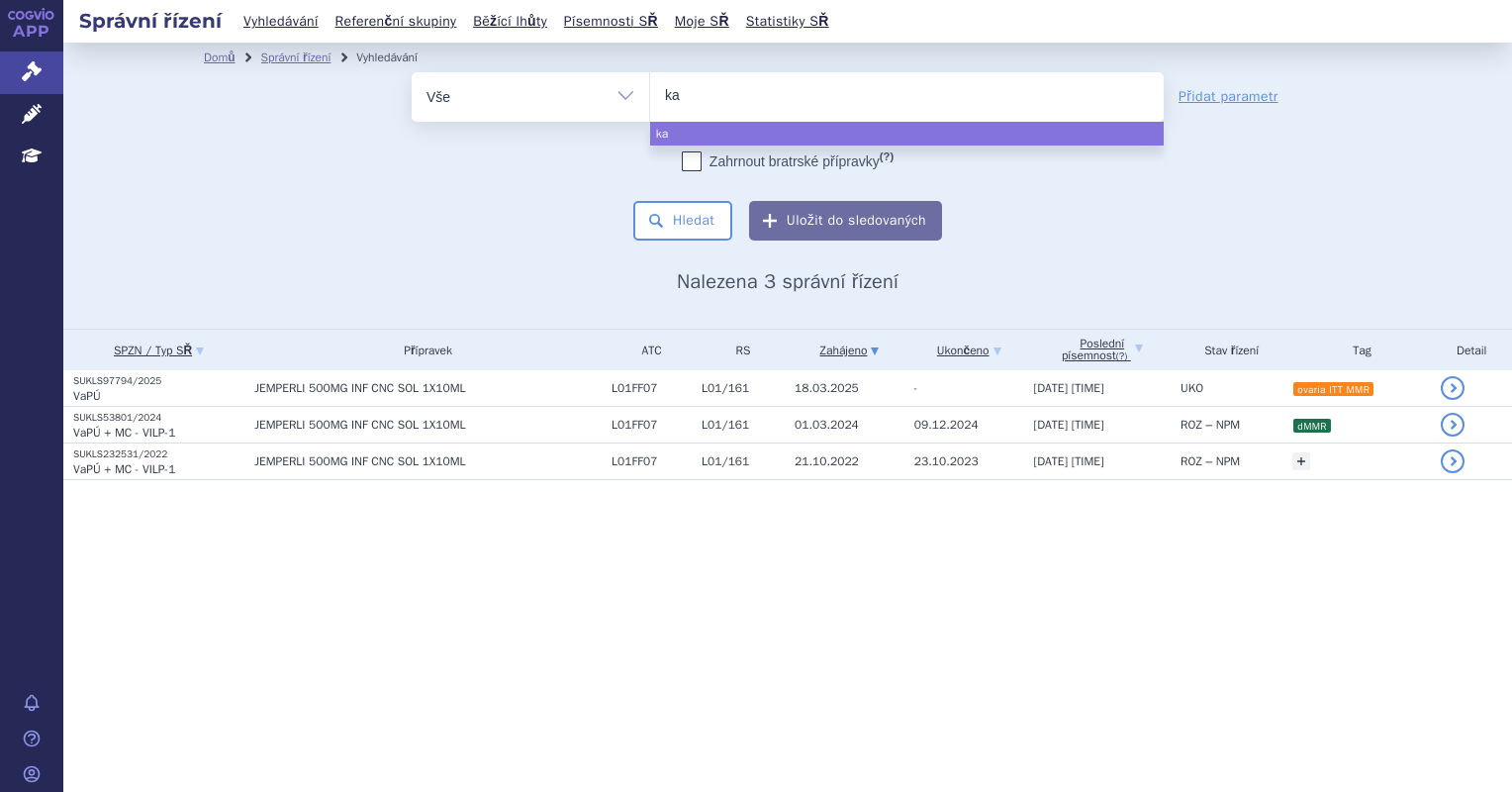 type on "kay" 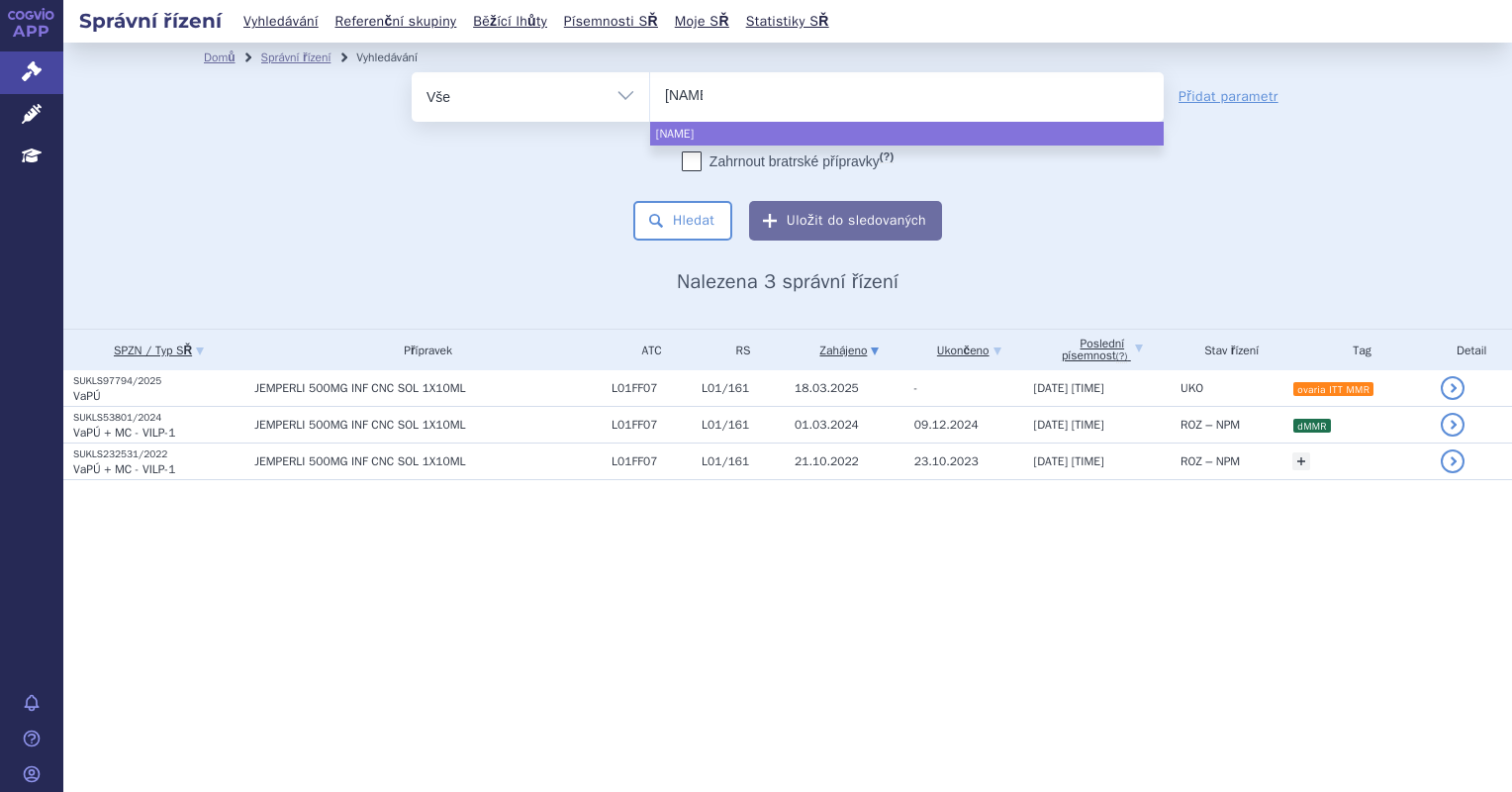 type on "kayt" 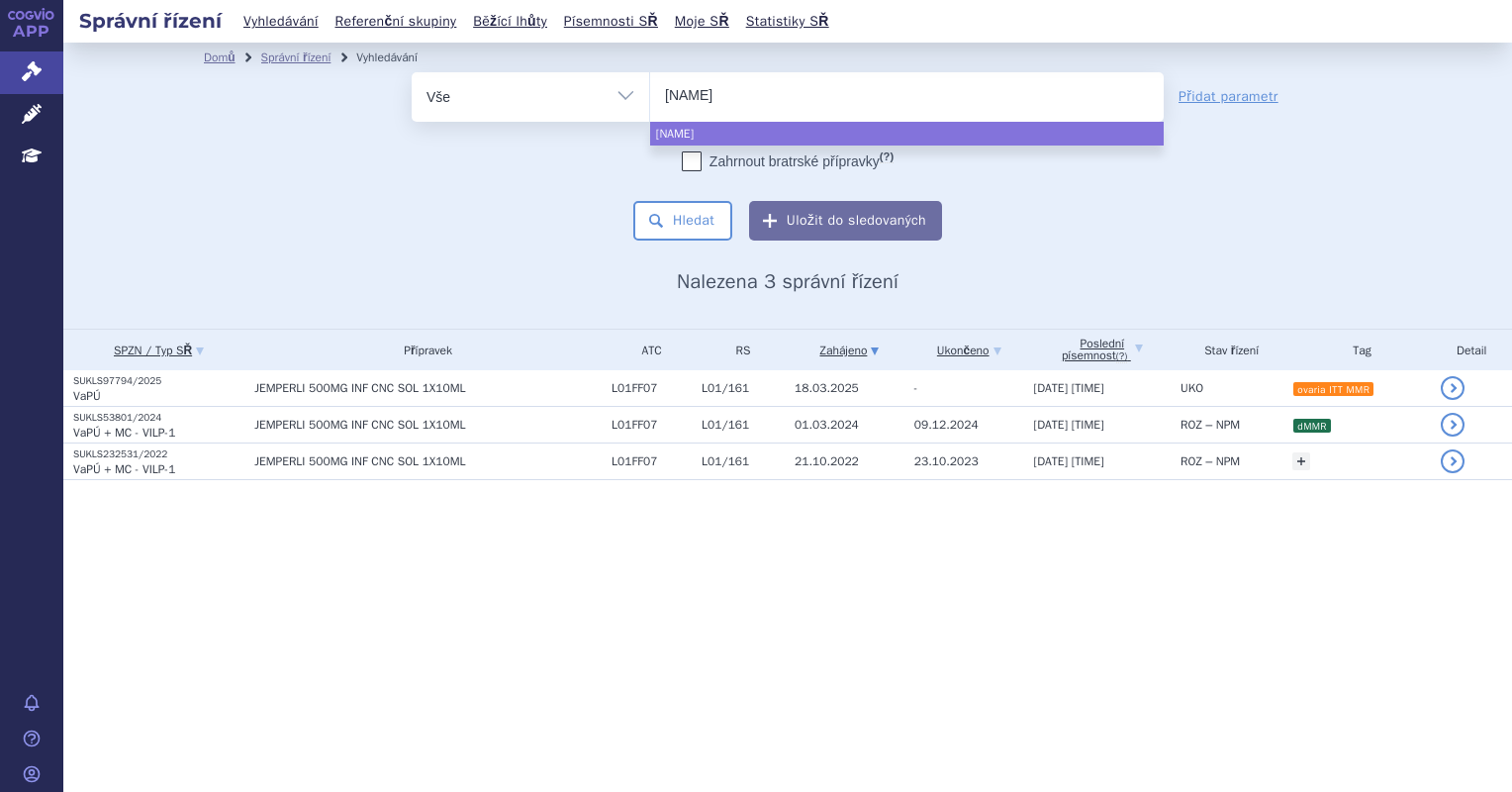 type on "kaytr" 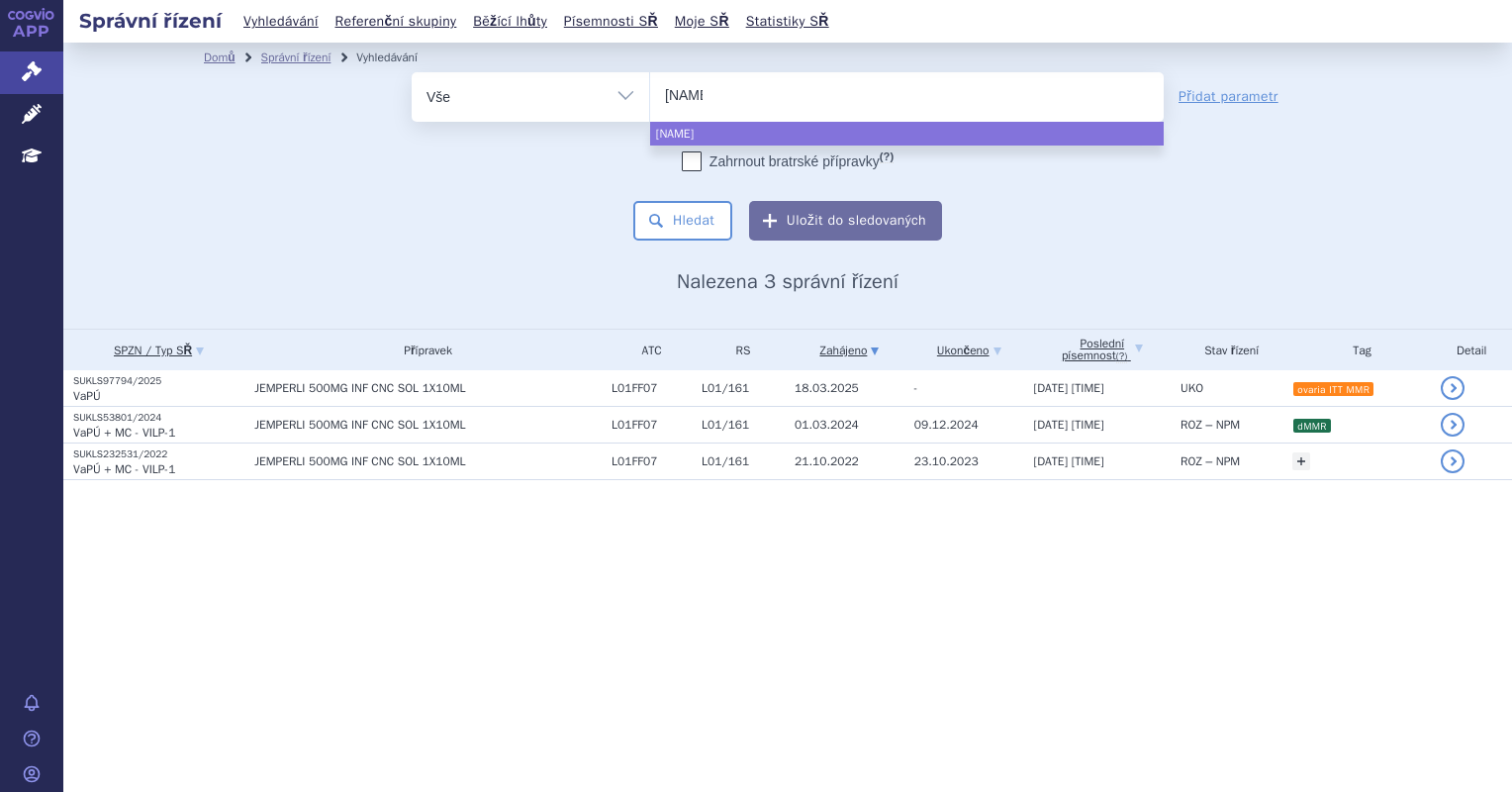 type on "ka" 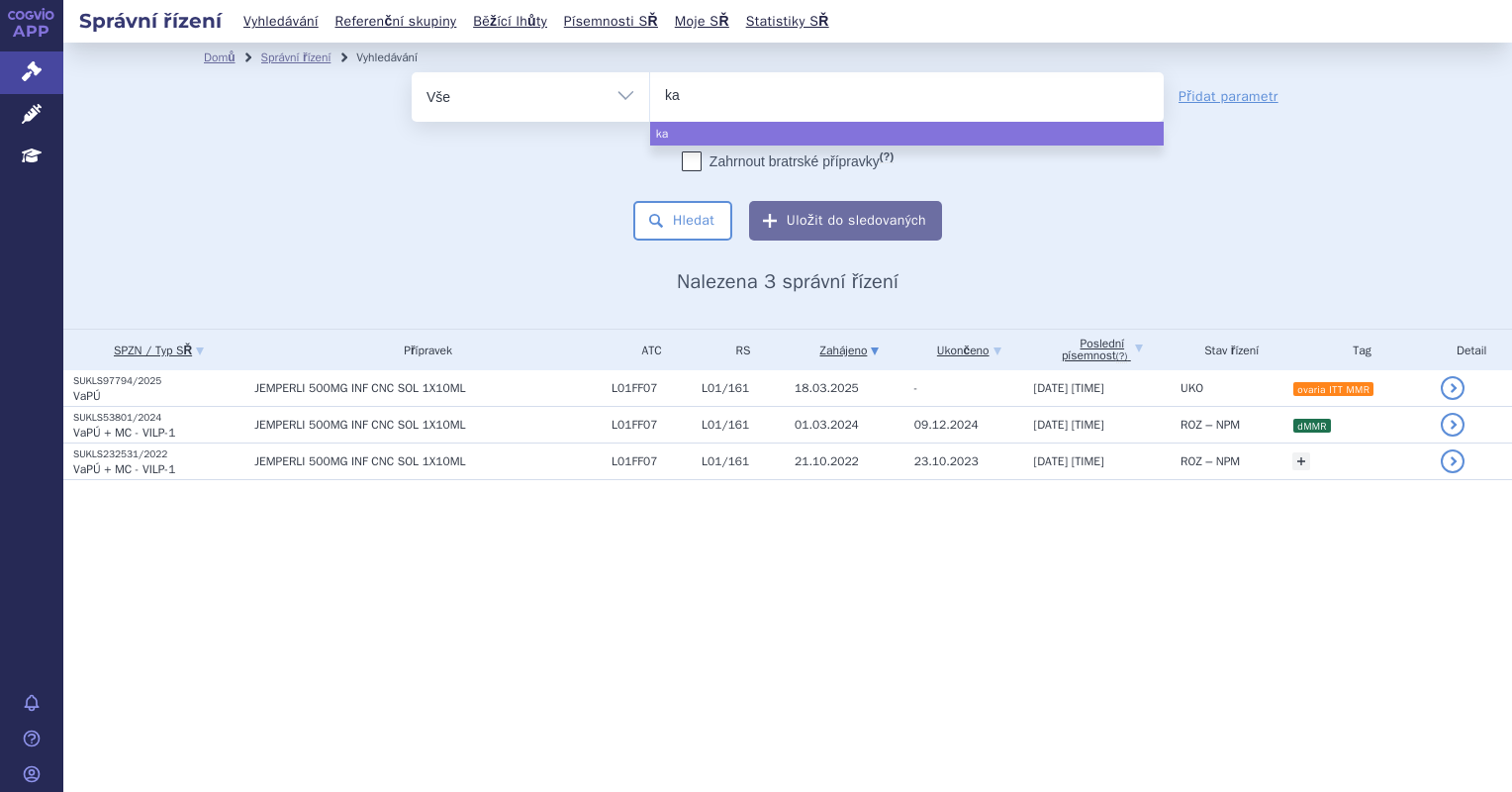 type on "k" 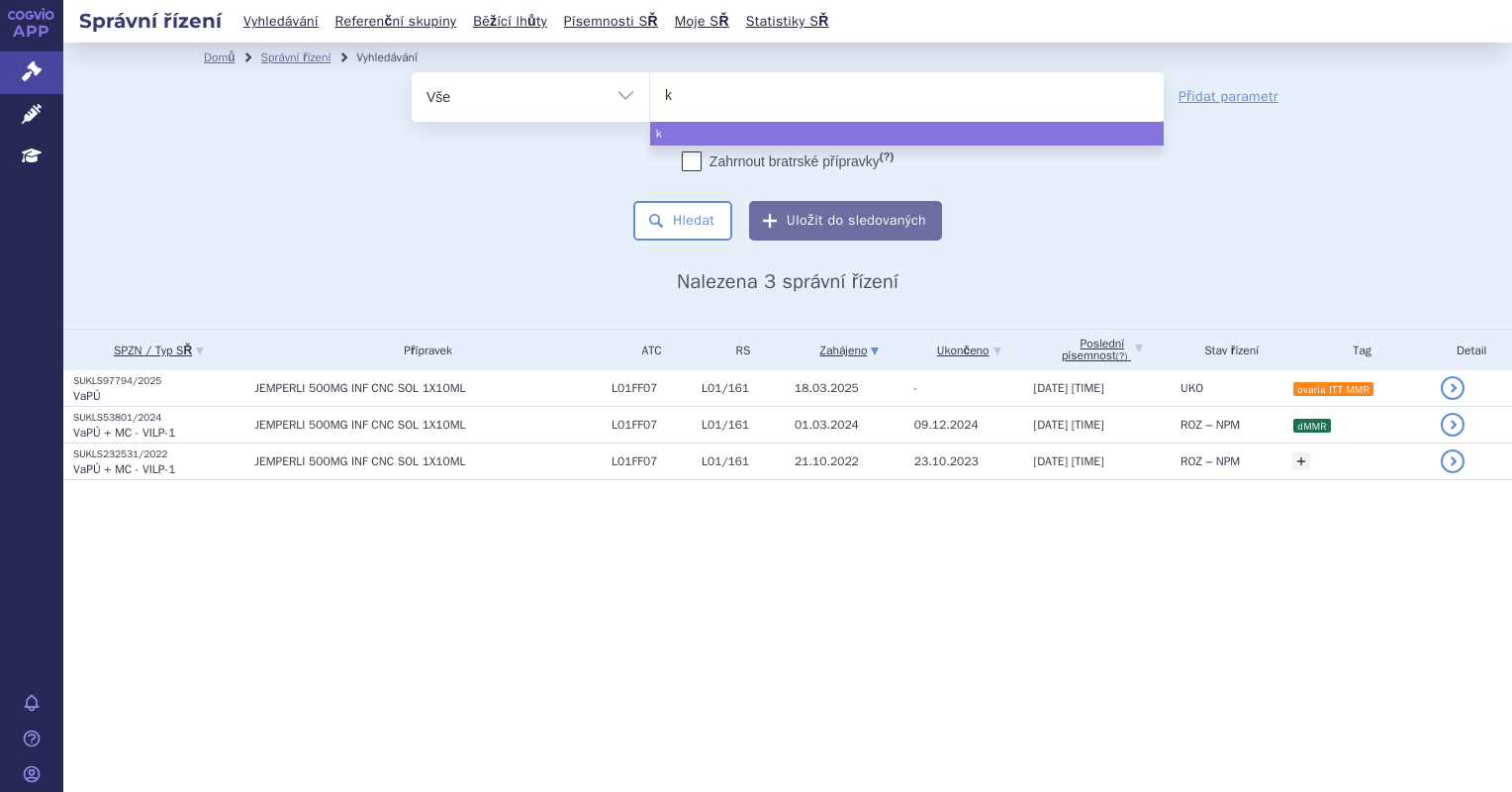 type on "ke" 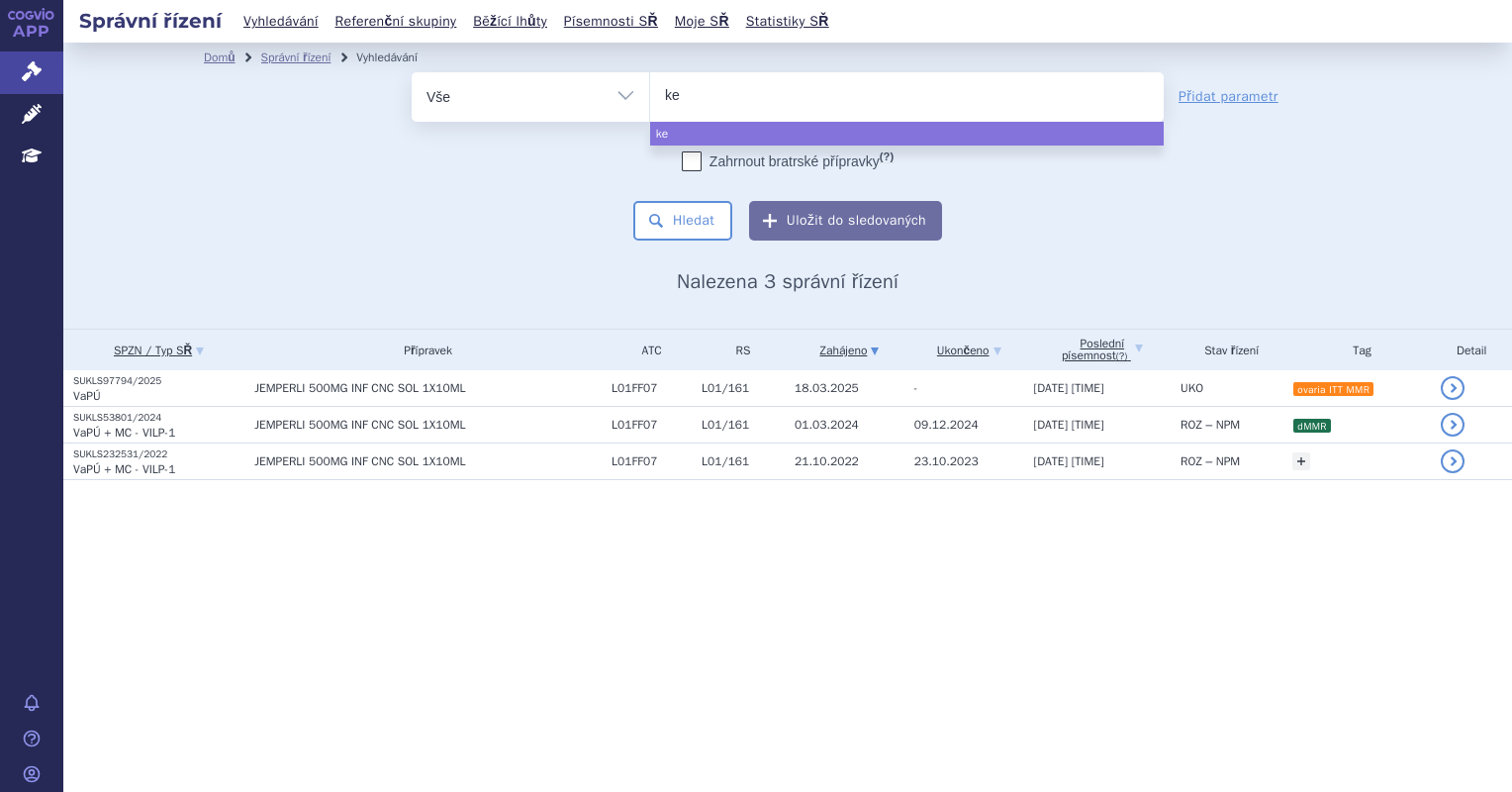 type on "key" 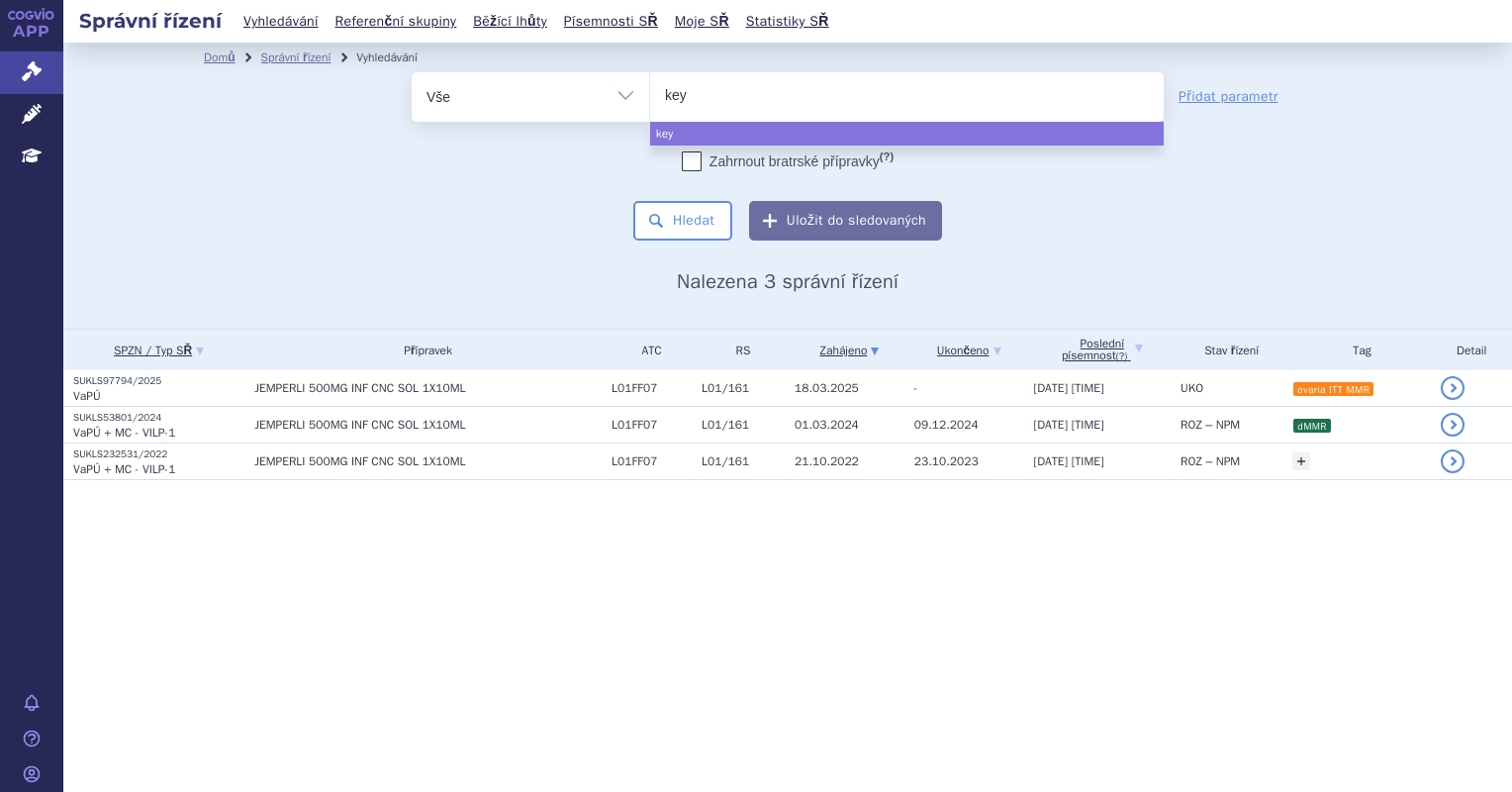 type on "keyr" 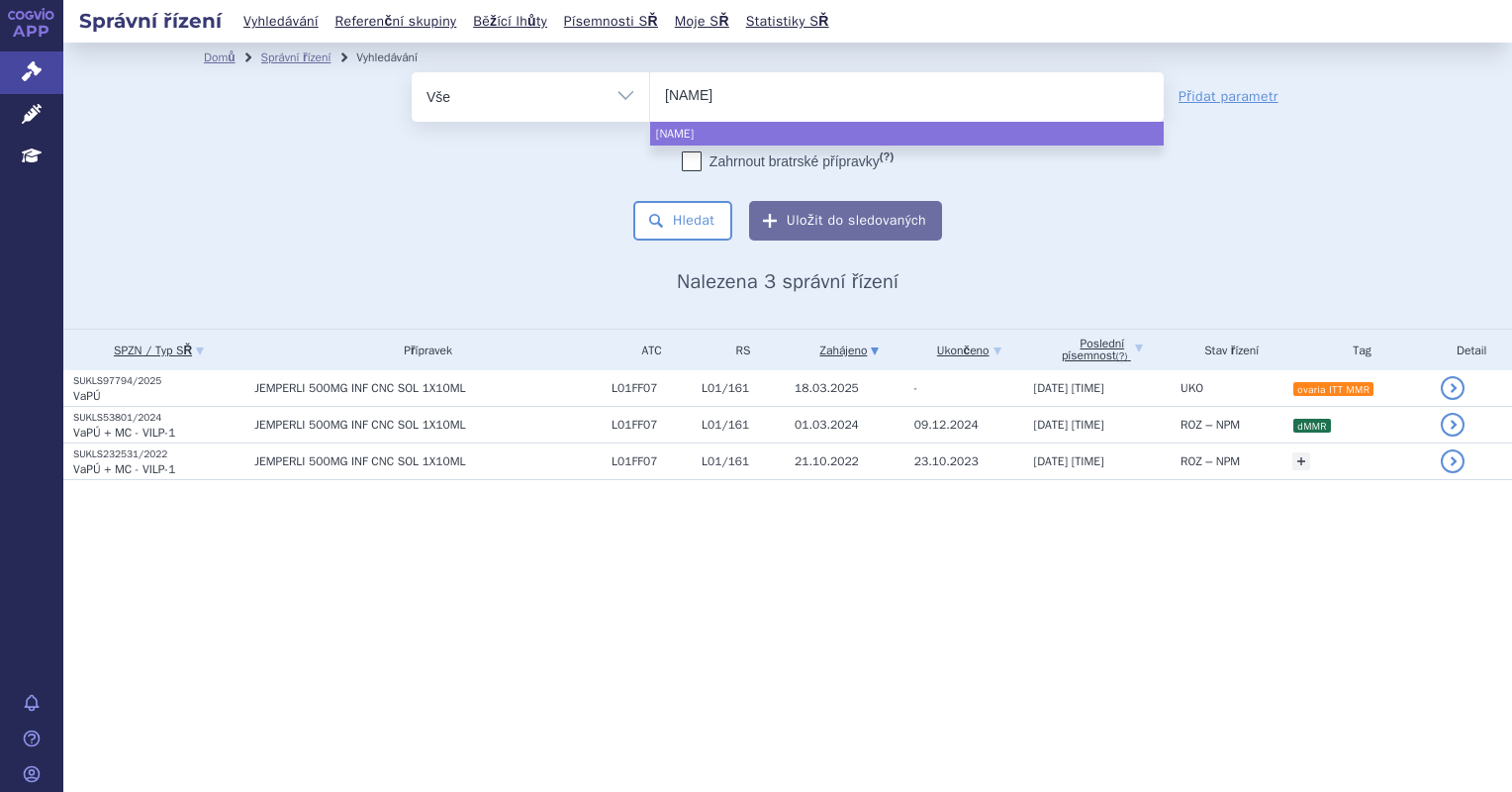 type on "key" 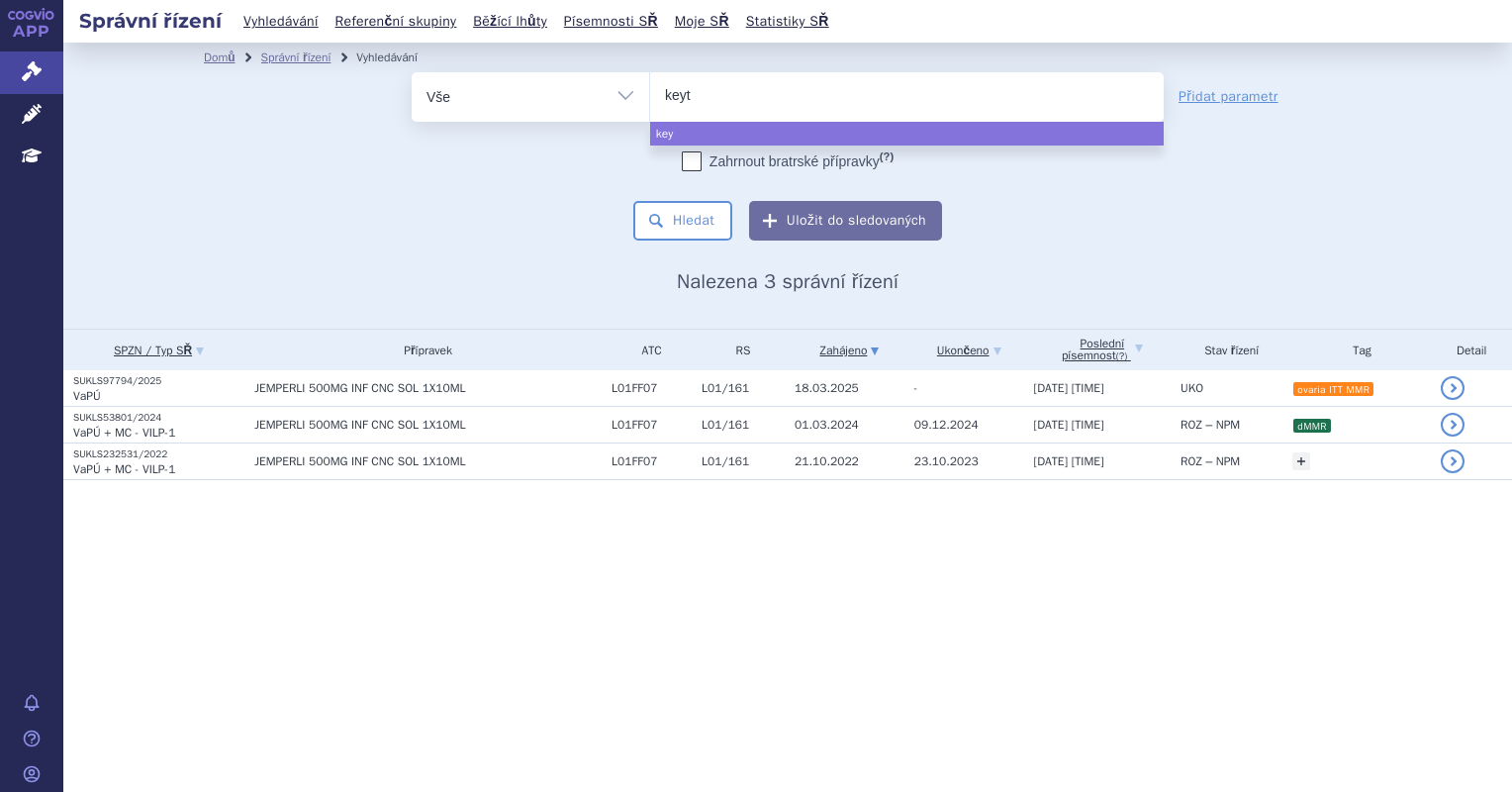 type on "keytr" 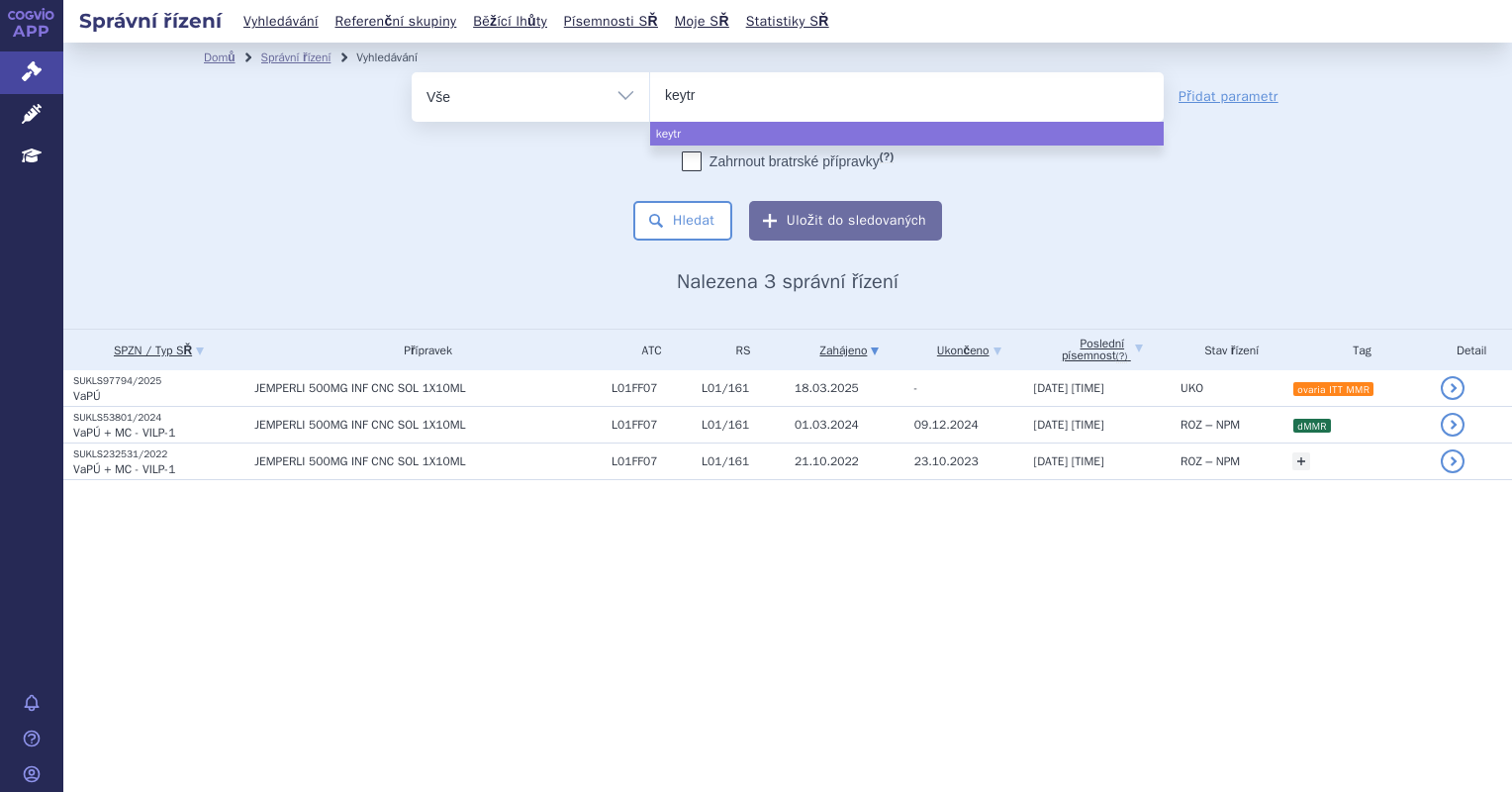 select on "keytr" 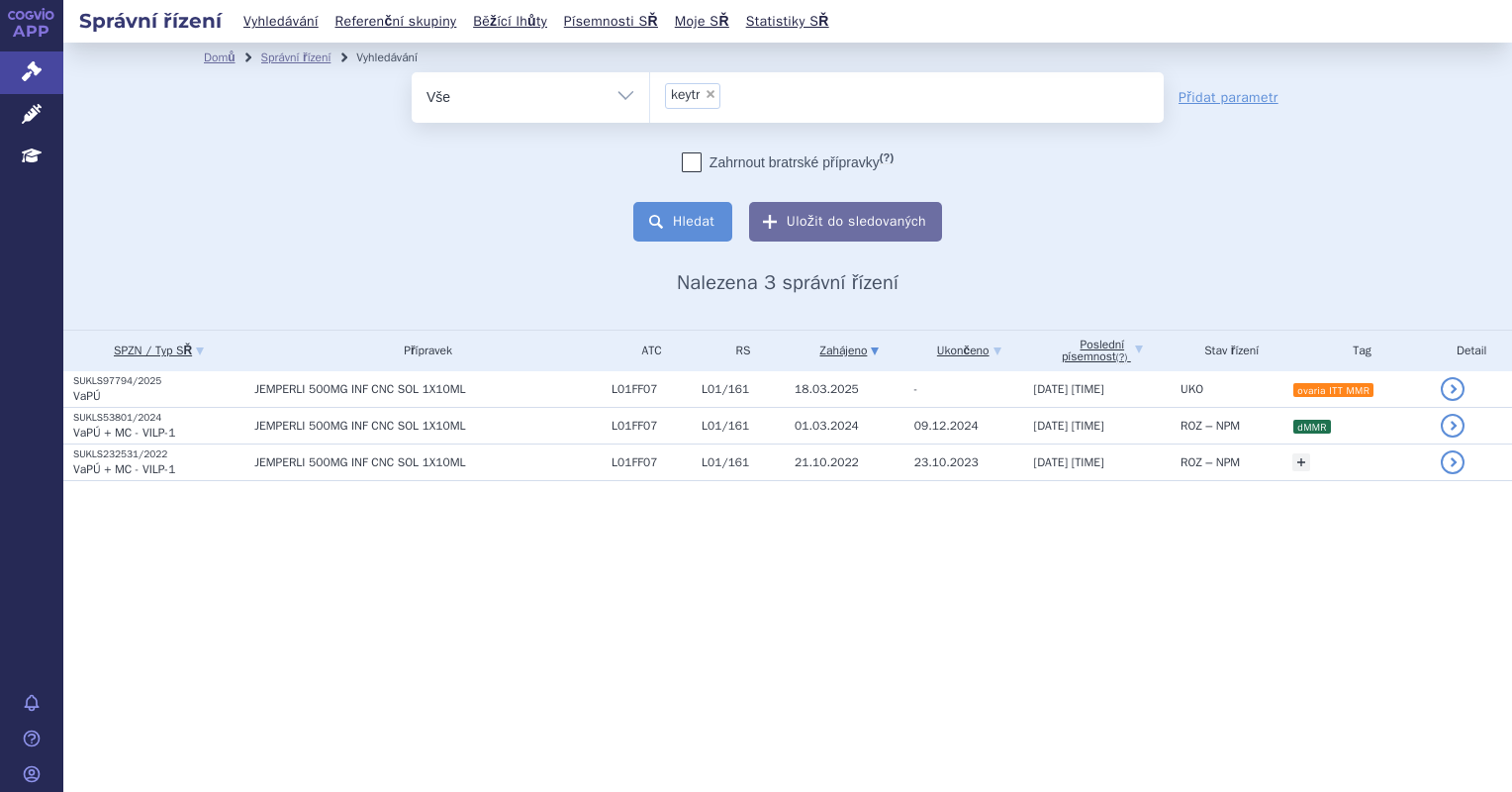 click on "Hledat" at bounding box center [683, 222] 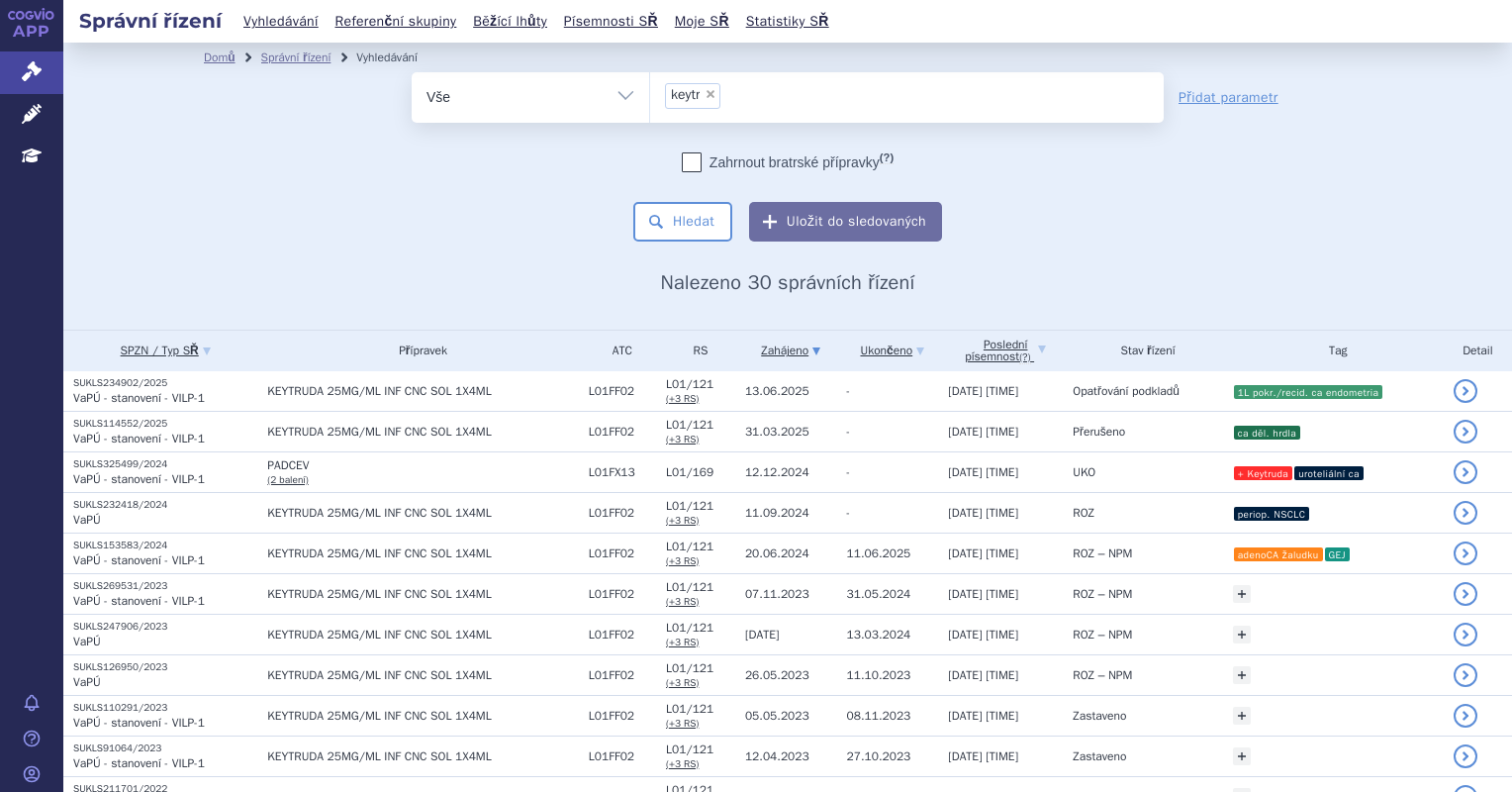 scroll, scrollTop: 0, scrollLeft: 0, axis: both 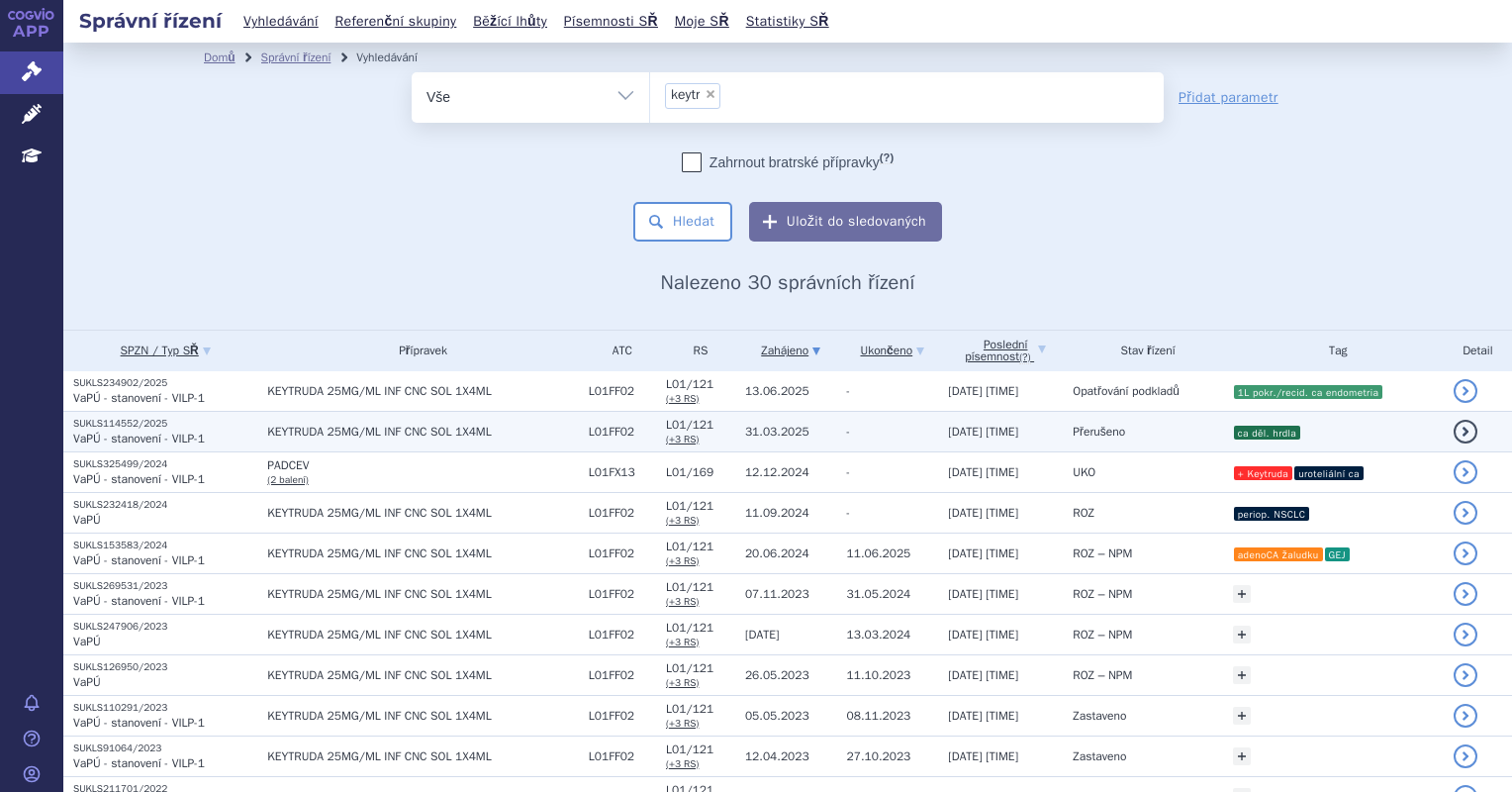 click on "KEYTRUDA 25MG/ML INF CNC SOL 1X4ML" at bounding box center [423, 432] 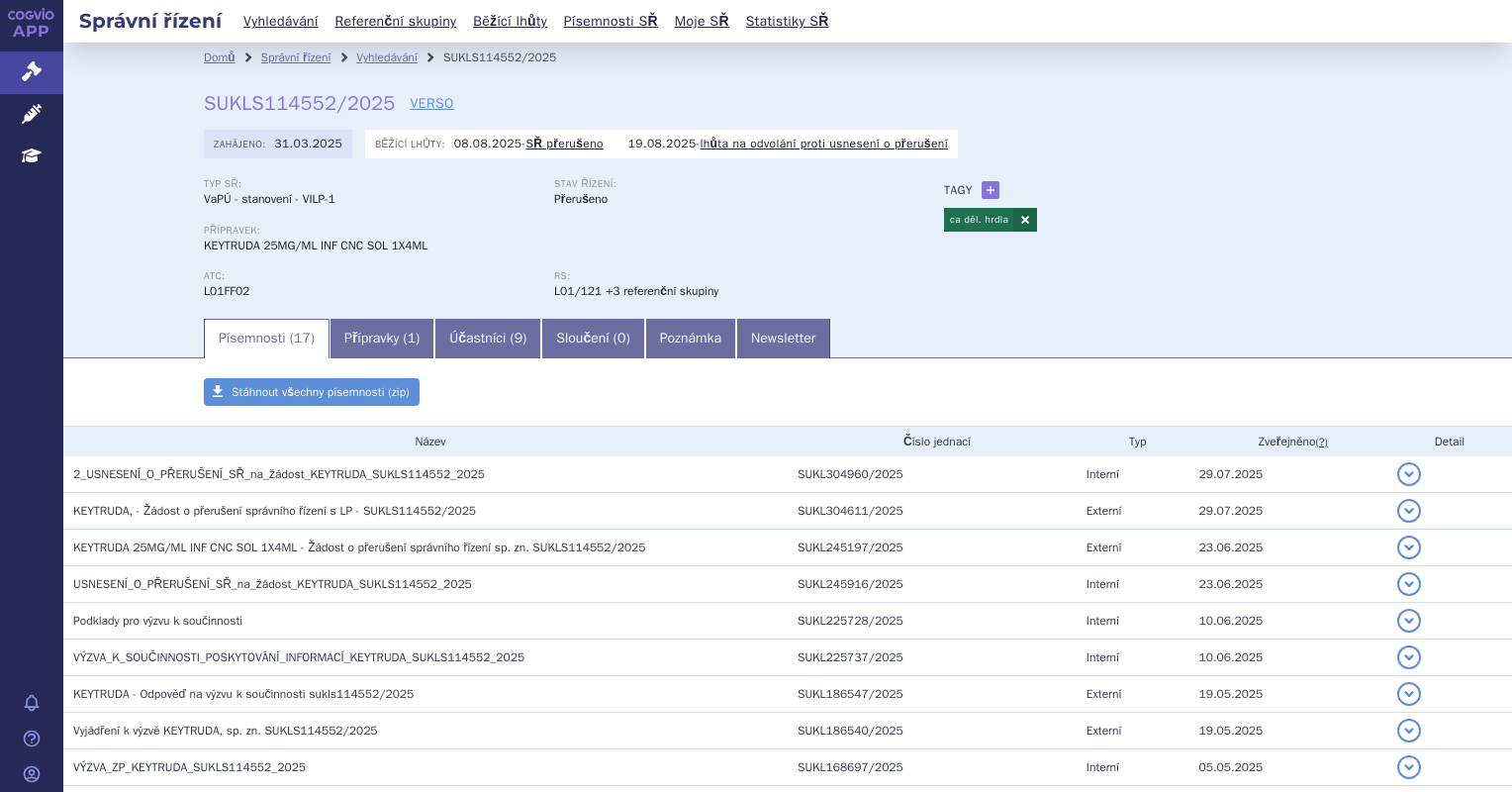 scroll, scrollTop: 0, scrollLeft: 0, axis: both 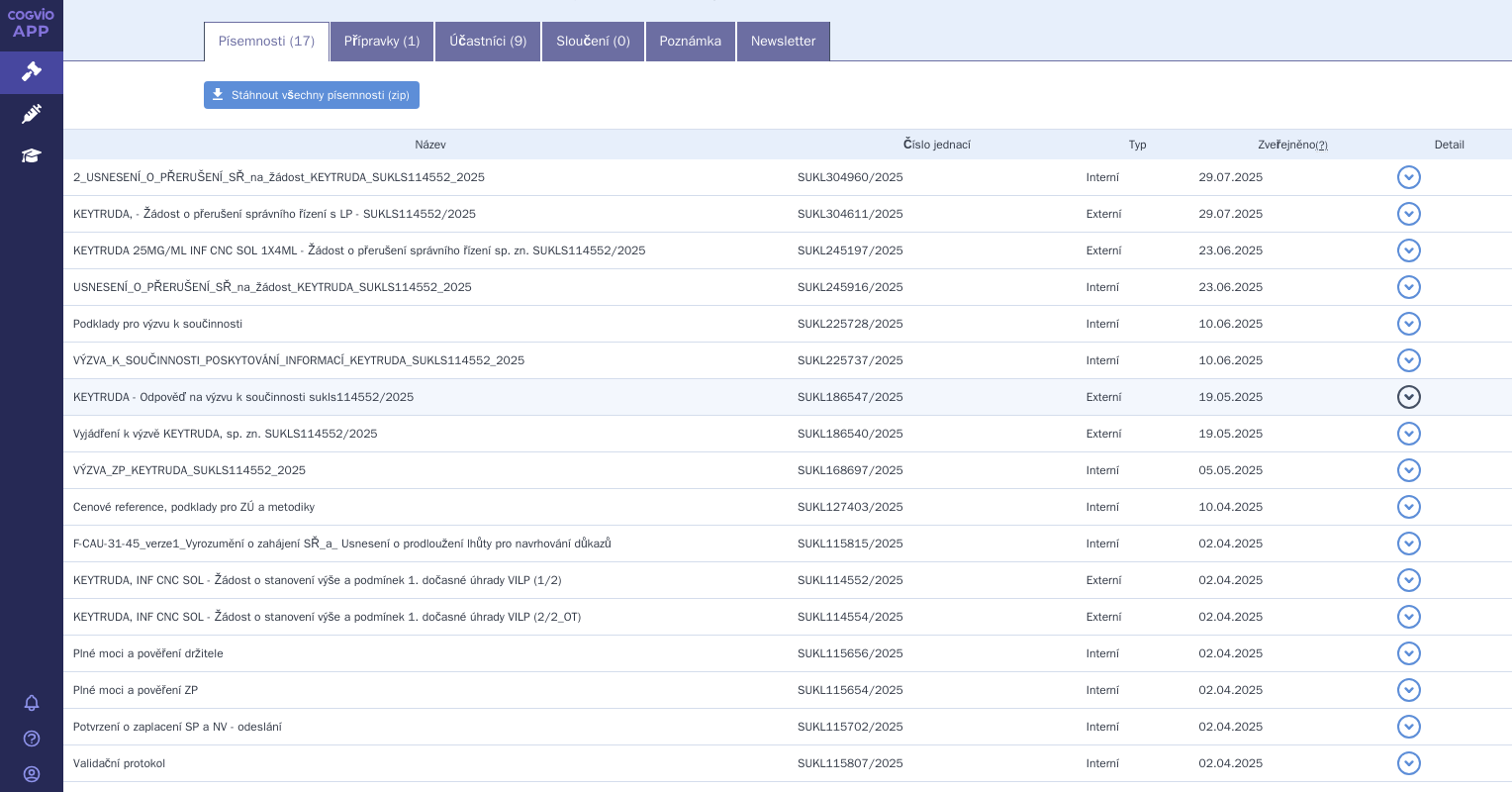 click on "KEYTRUDA - Odpověď na výzvu k součinnosti sukls114552/2025" at bounding box center (243, 397) 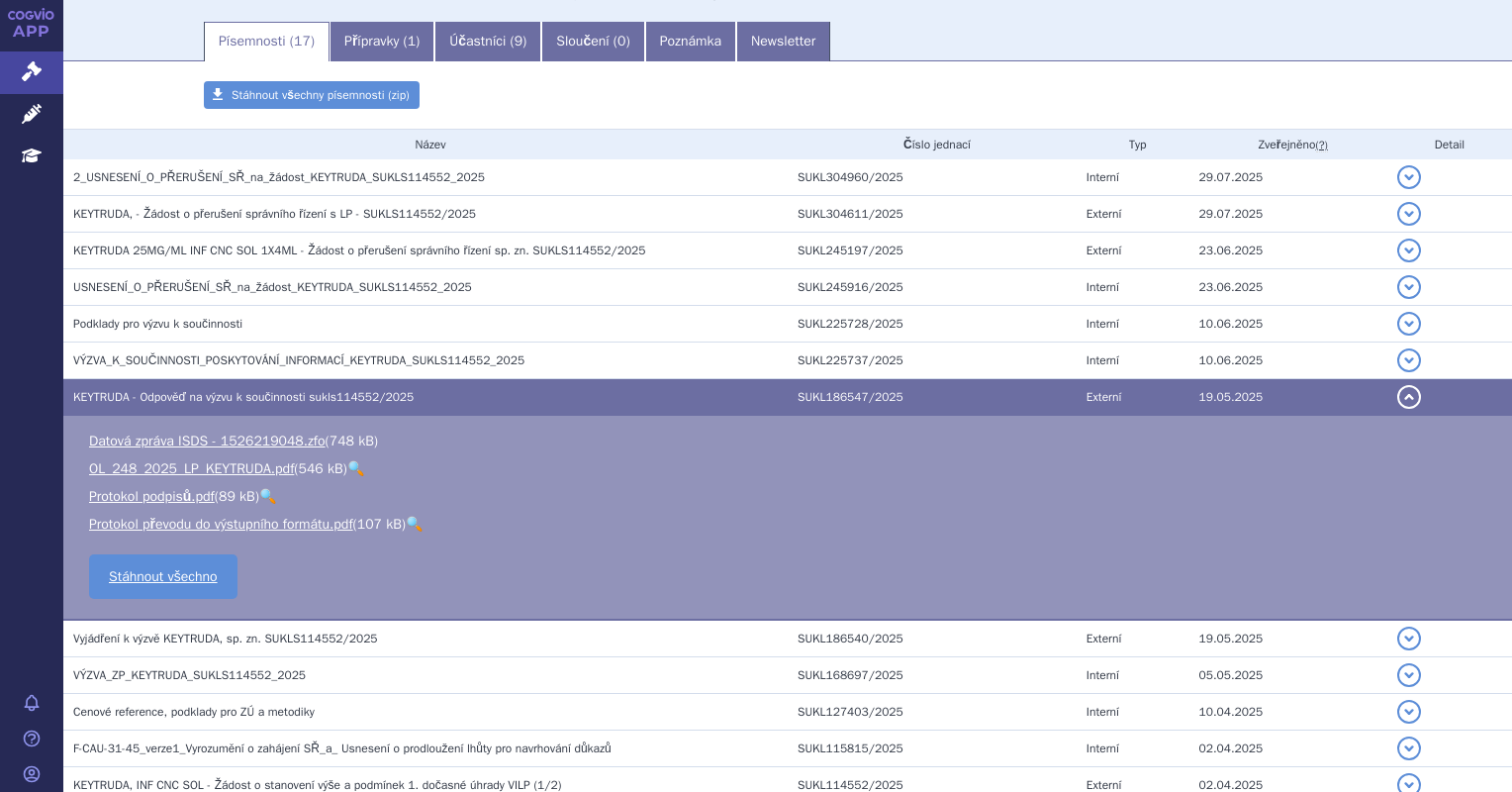 click on "🔍" at bounding box center [355, 468] 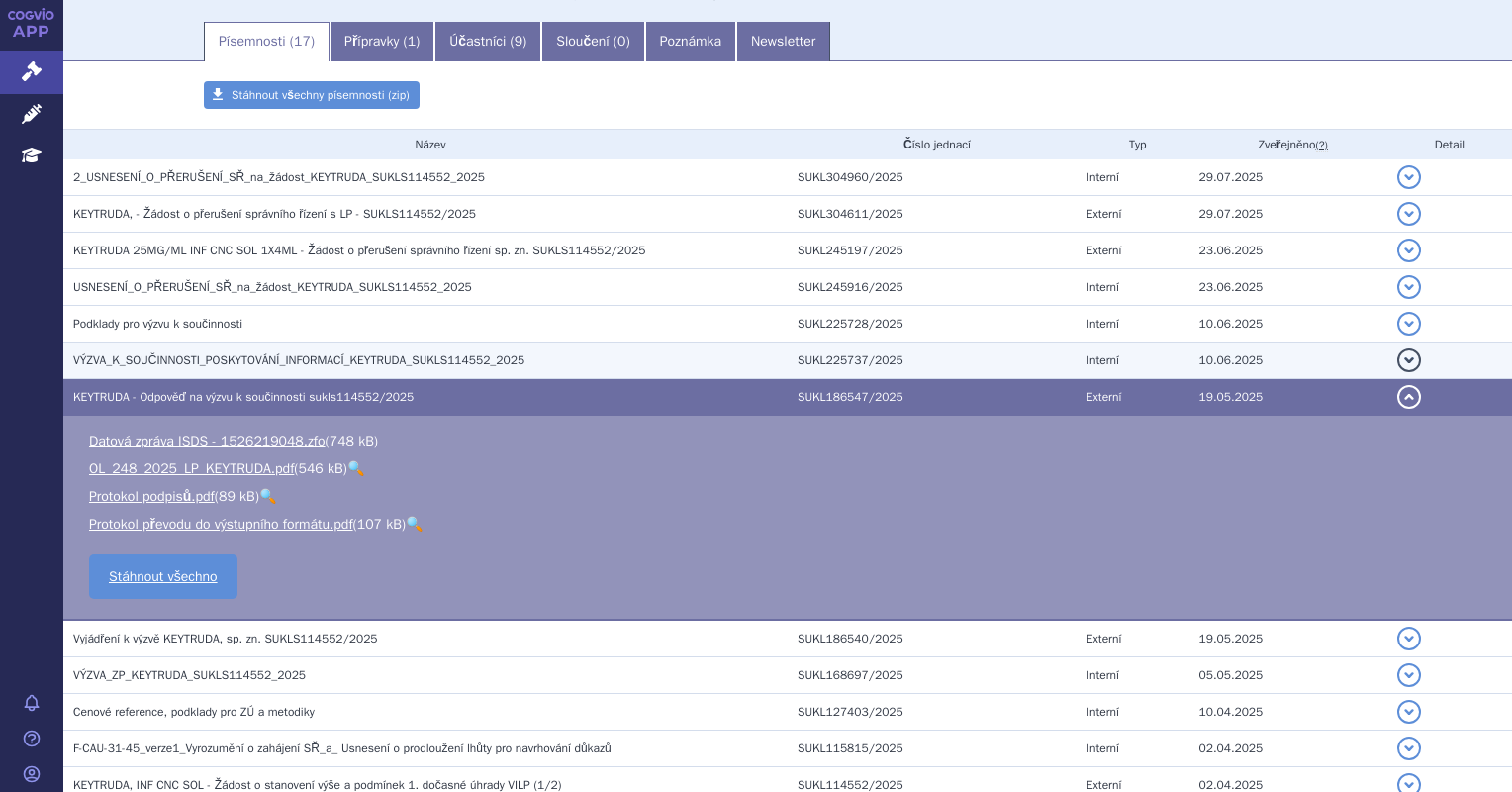 click on "VÝZVA_K_SOUČINNOSTI_POSKYTOVÁNÍ_INFORMACÍ_KEYTRUDA_SUKLS114552_2025" at bounding box center (299, 360) 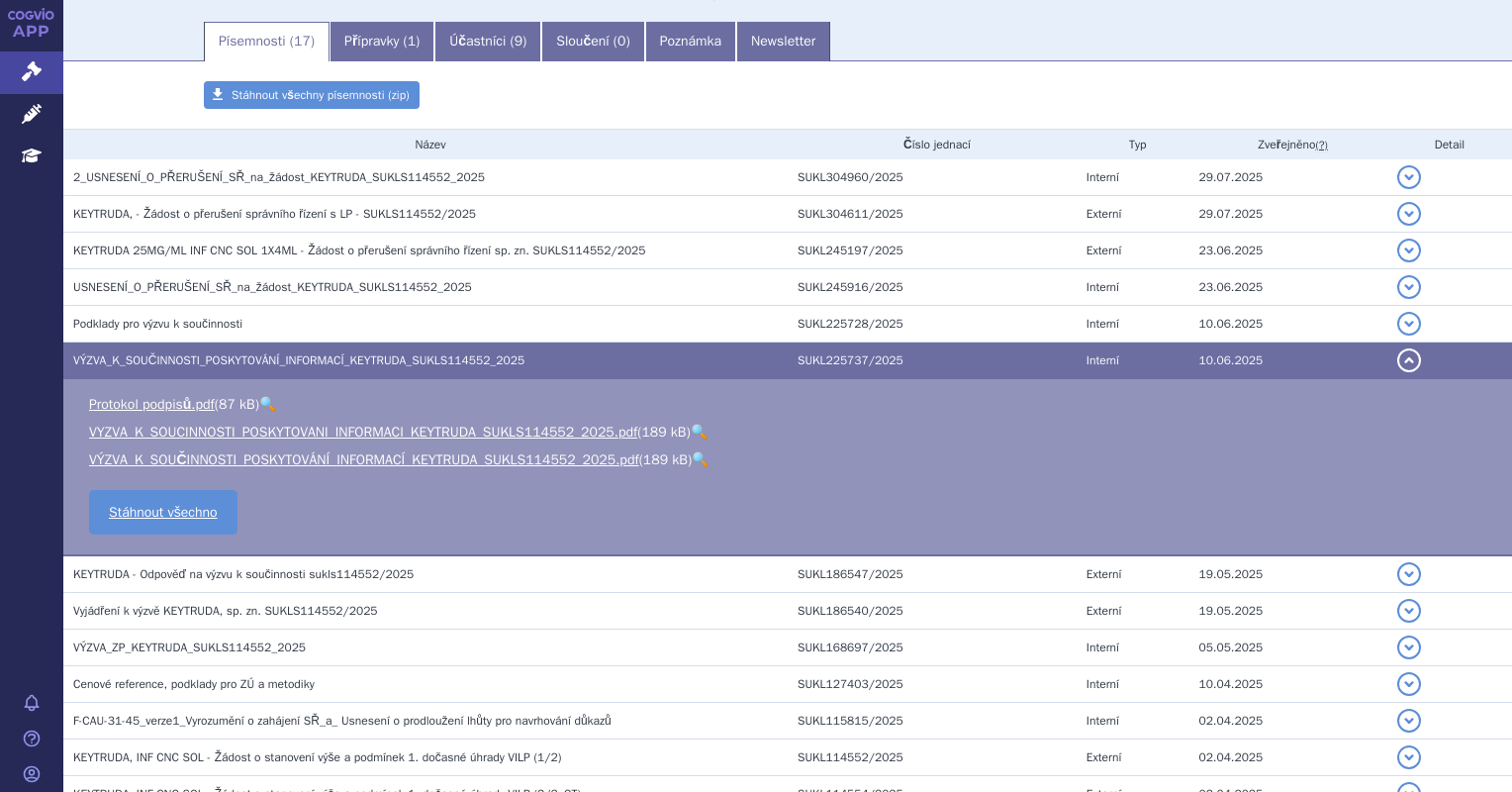 click on "🔍" at bounding box center (700, 459) 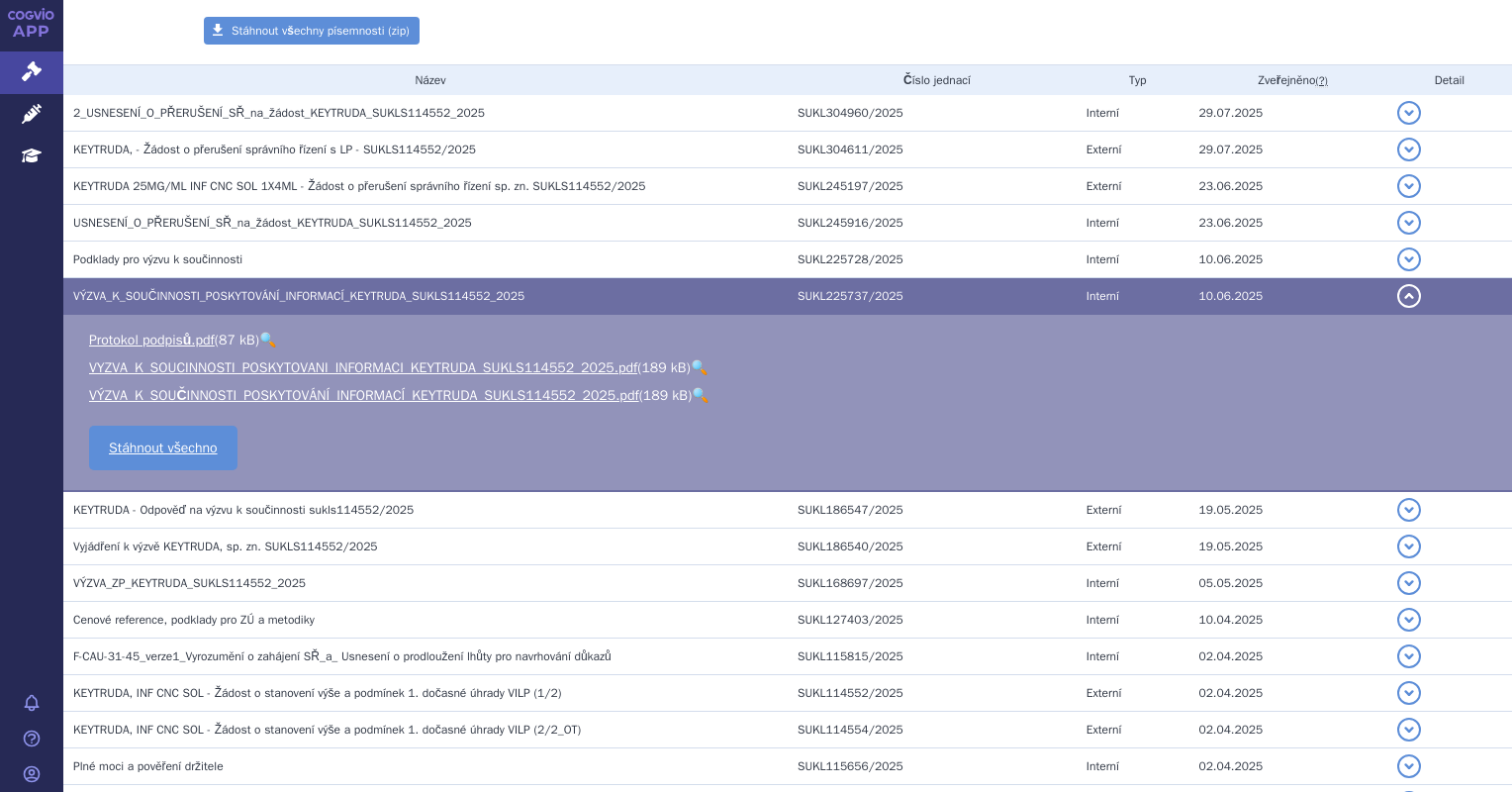 scroll, scrollTop: 396, scrollLeft: 0, axis: vertical 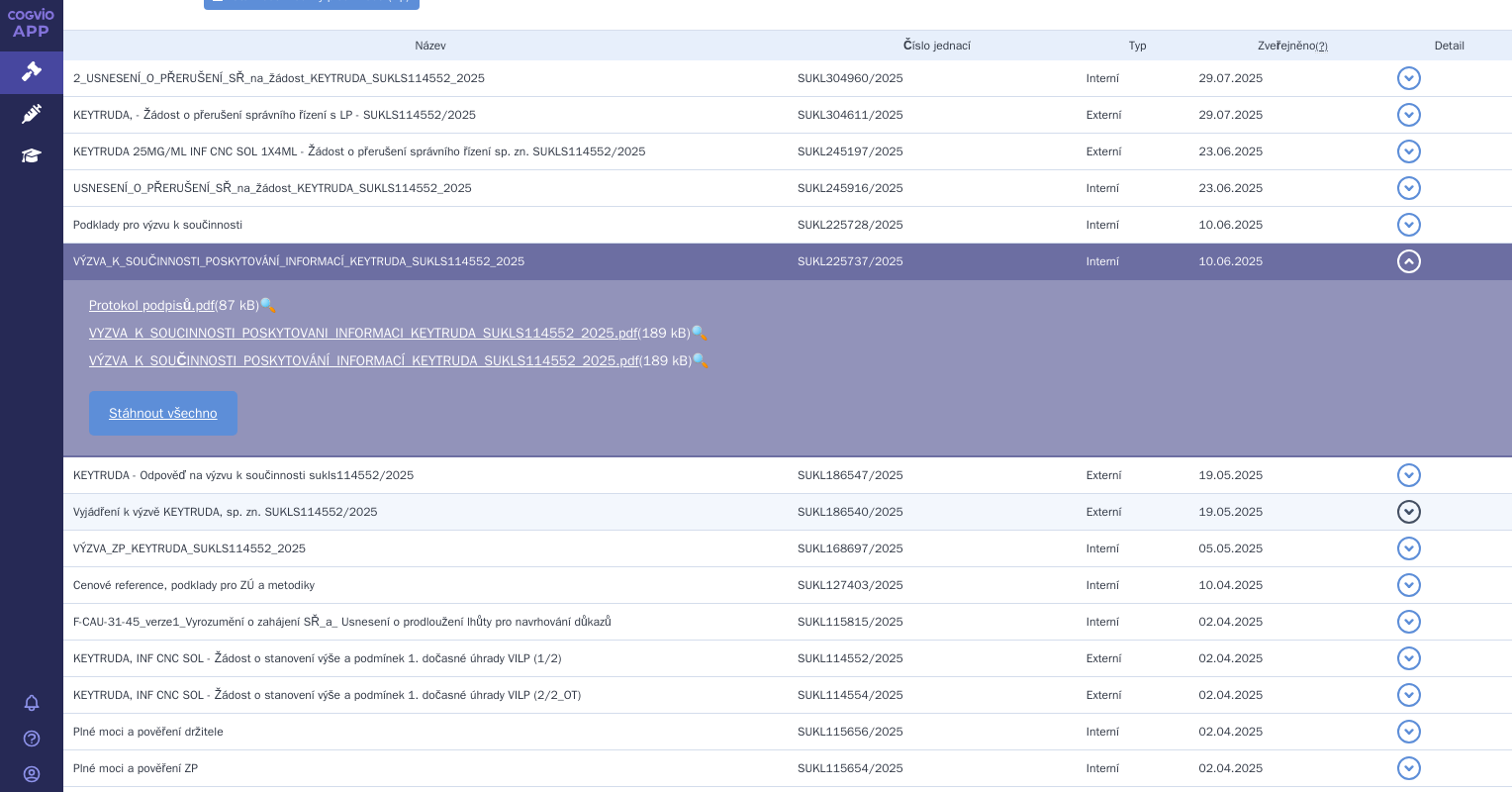 click on "Vyjádření k výzvě KEYTRUDA, sp. zn. SUKLS114552/2025" at bounding box center [430, 512] 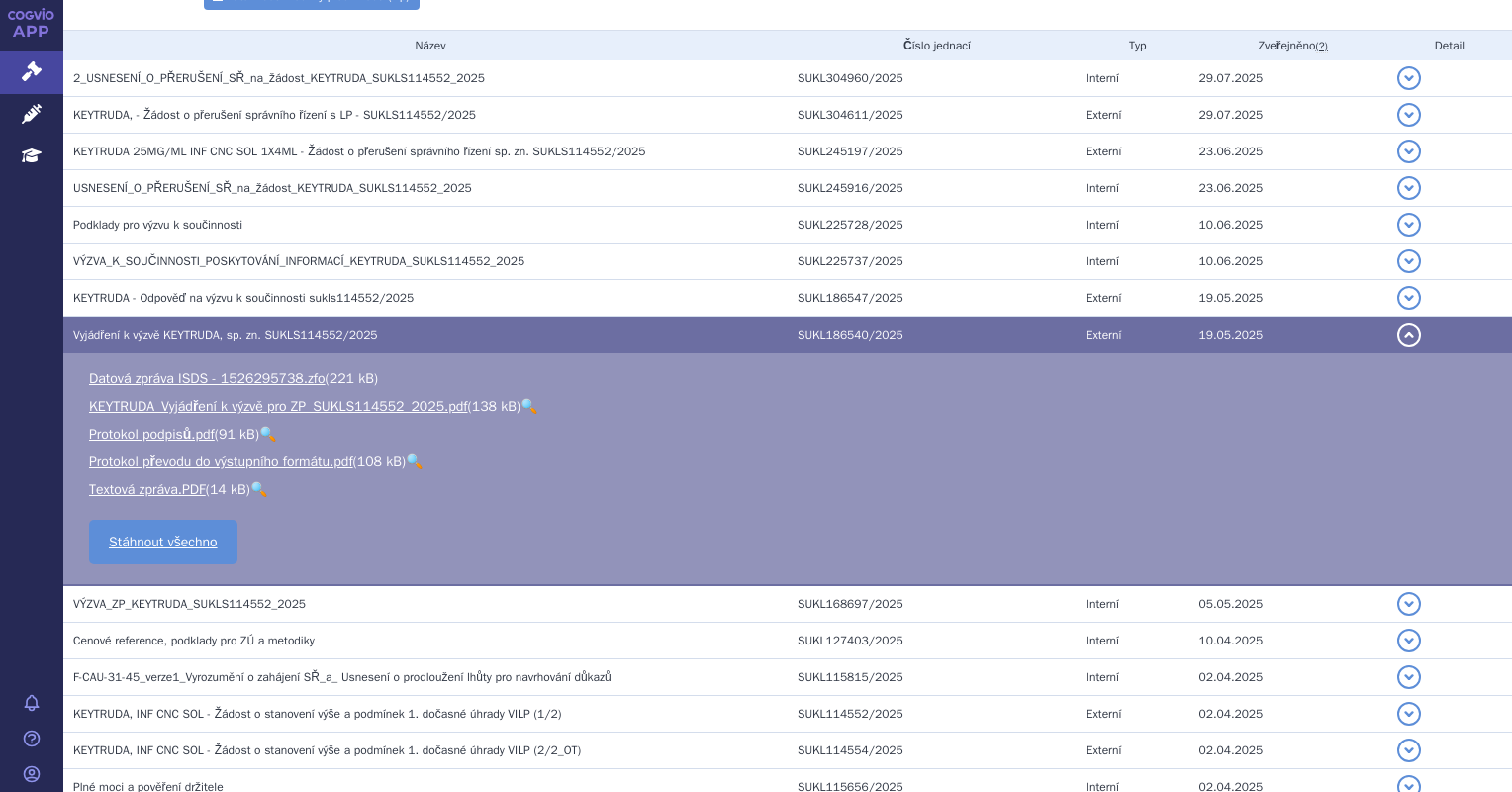 click on "KEYTRUDA_Vyjádření k výzvě pro ZP_SUKLS114552_2025.pdf
( 138 kB )
🔍" at bounding box center [791, 407] 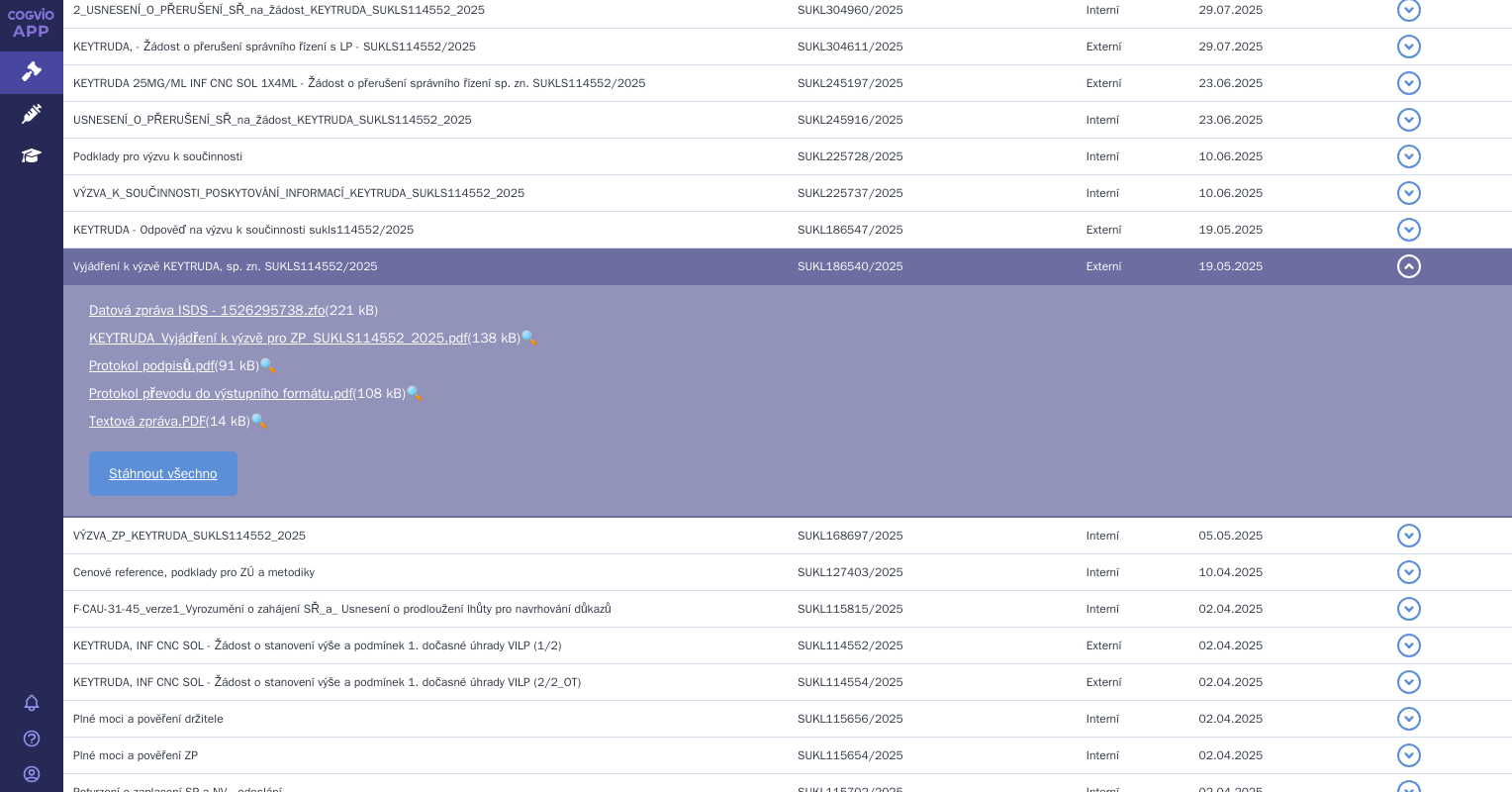 scroll, scrollTop: 495, scrollLeft: 0, axis: vertical 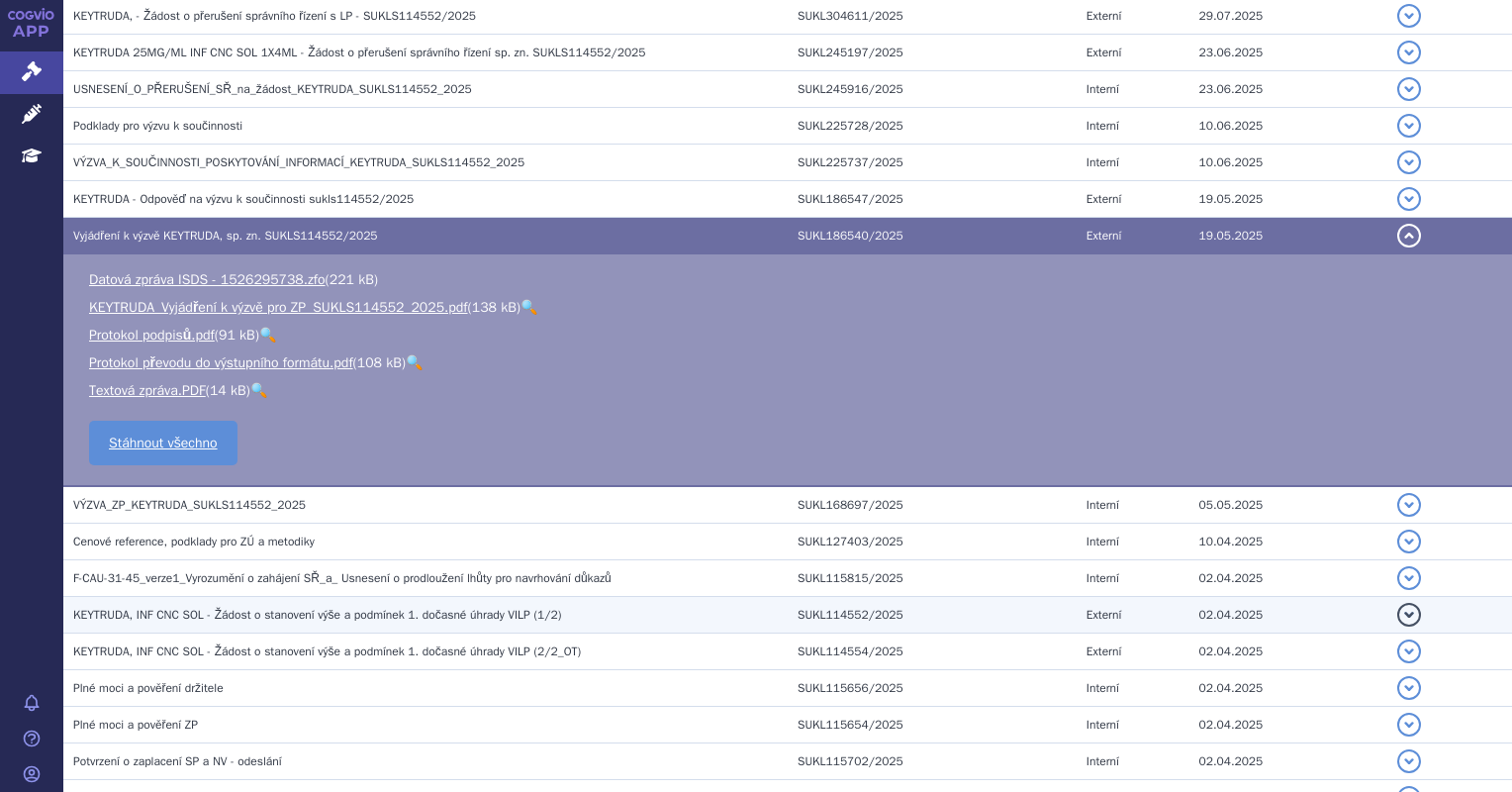 click on "KEYTRUDA, INF CNC SOL - Žádost o stanovení výše a podmínek 1. dočasné úhrady VILP (1/2)" at bounding box center (430, 615) 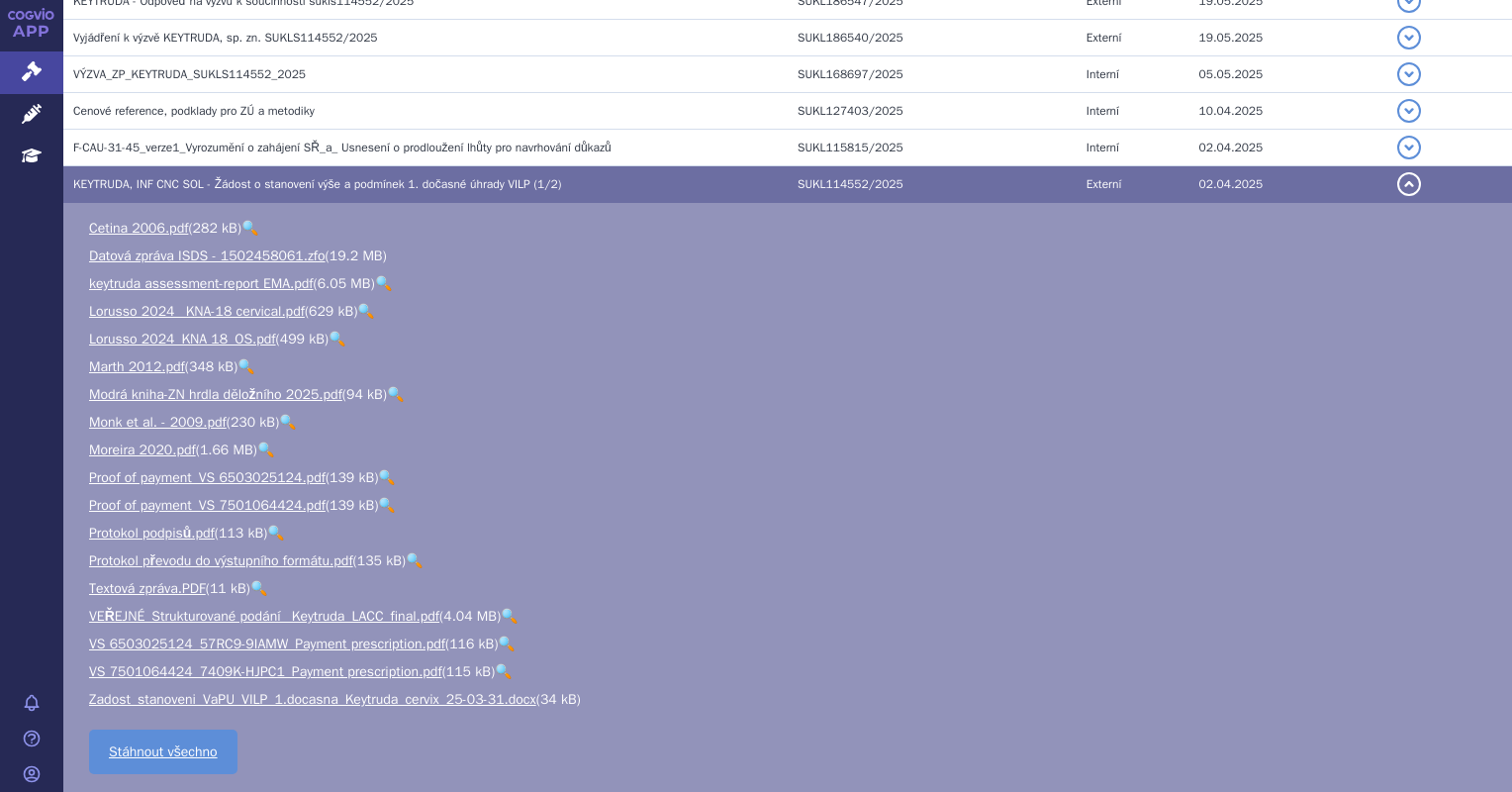 scroll, scrollTop: 0, scrollLeft: 0, axis: both 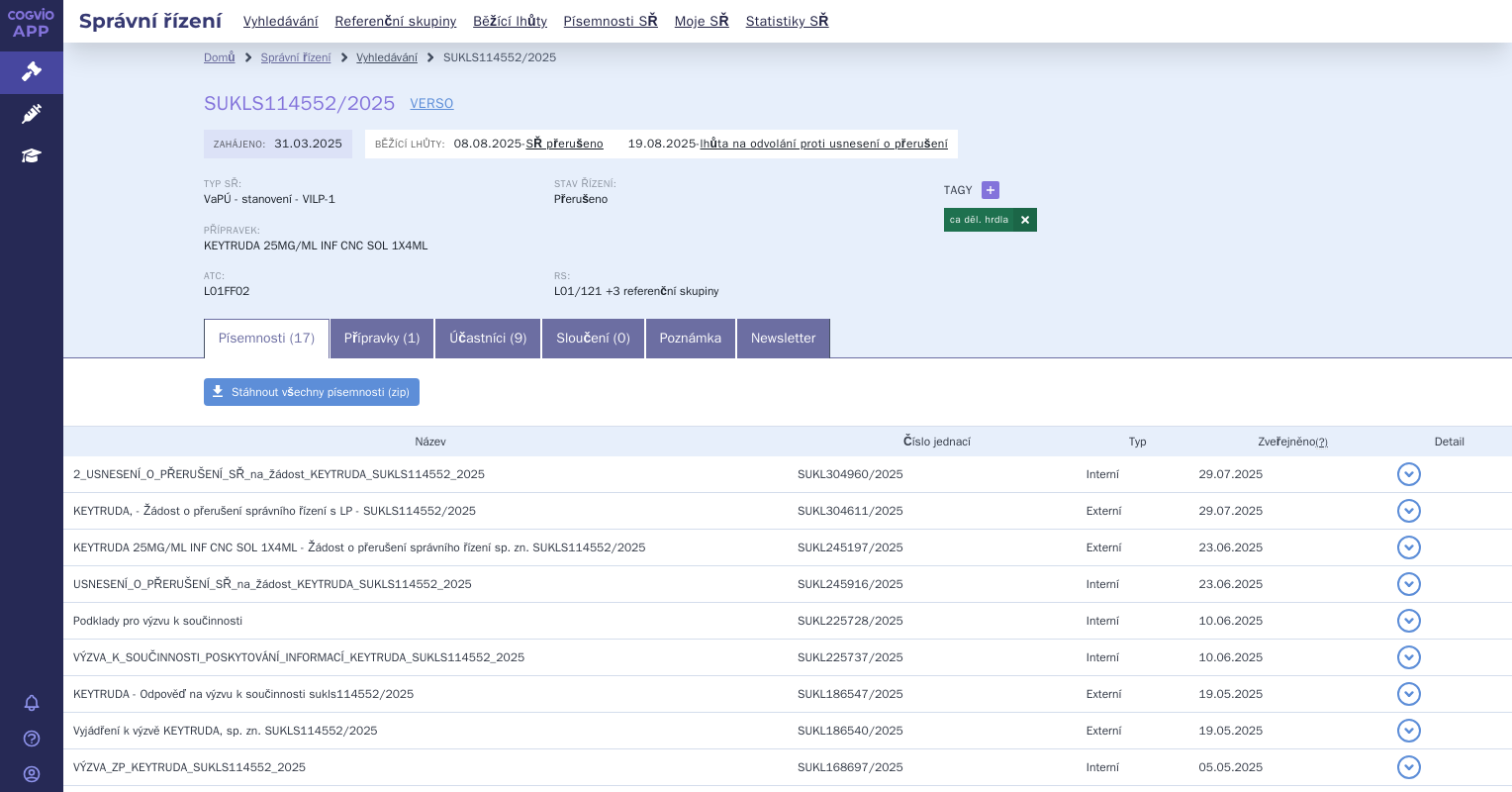 click on "Vyhledávání" at bounding box center (387, 57) 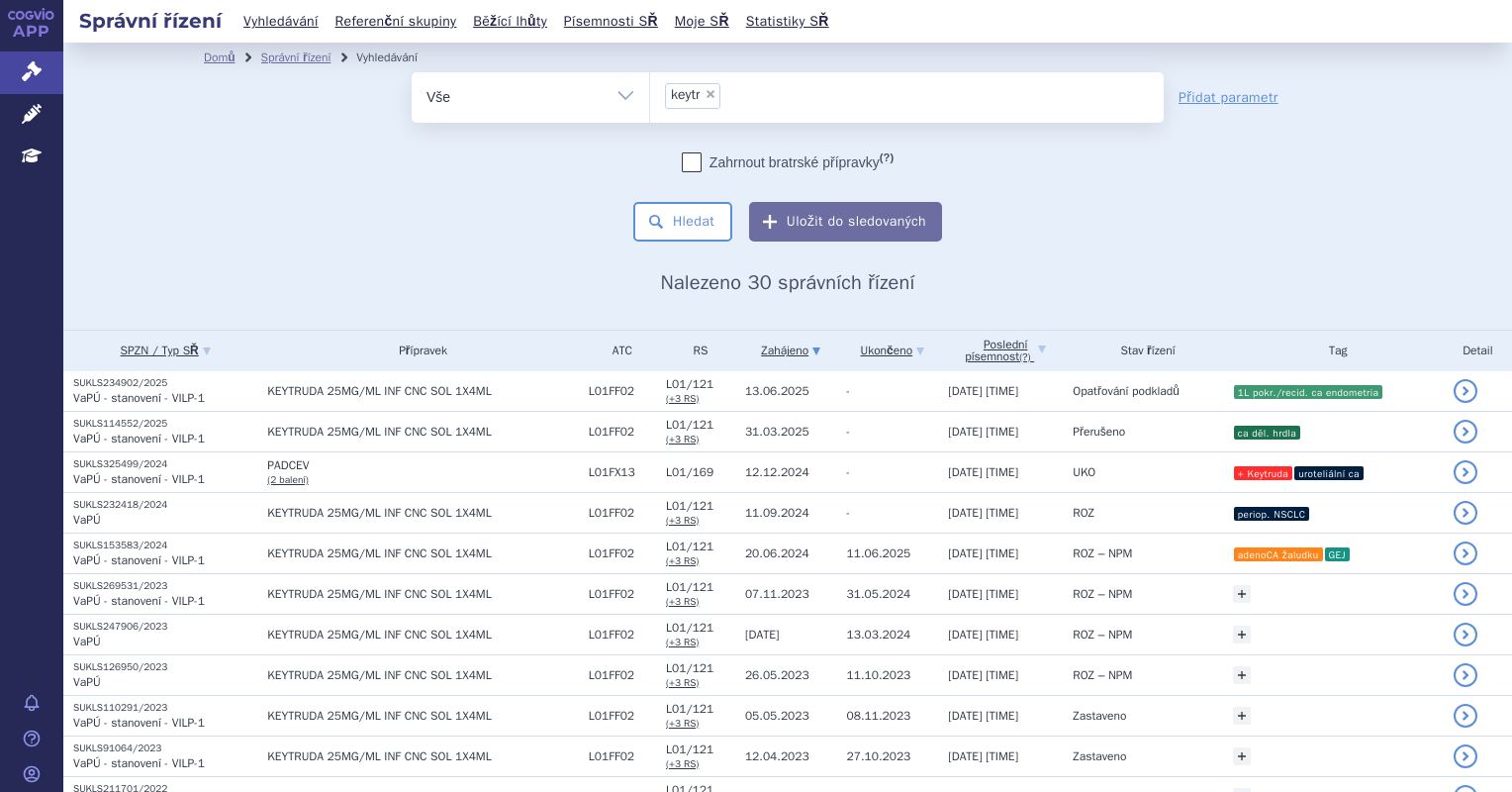 scroll, scrollTop: 0, scrollLeft: 0, axis: both 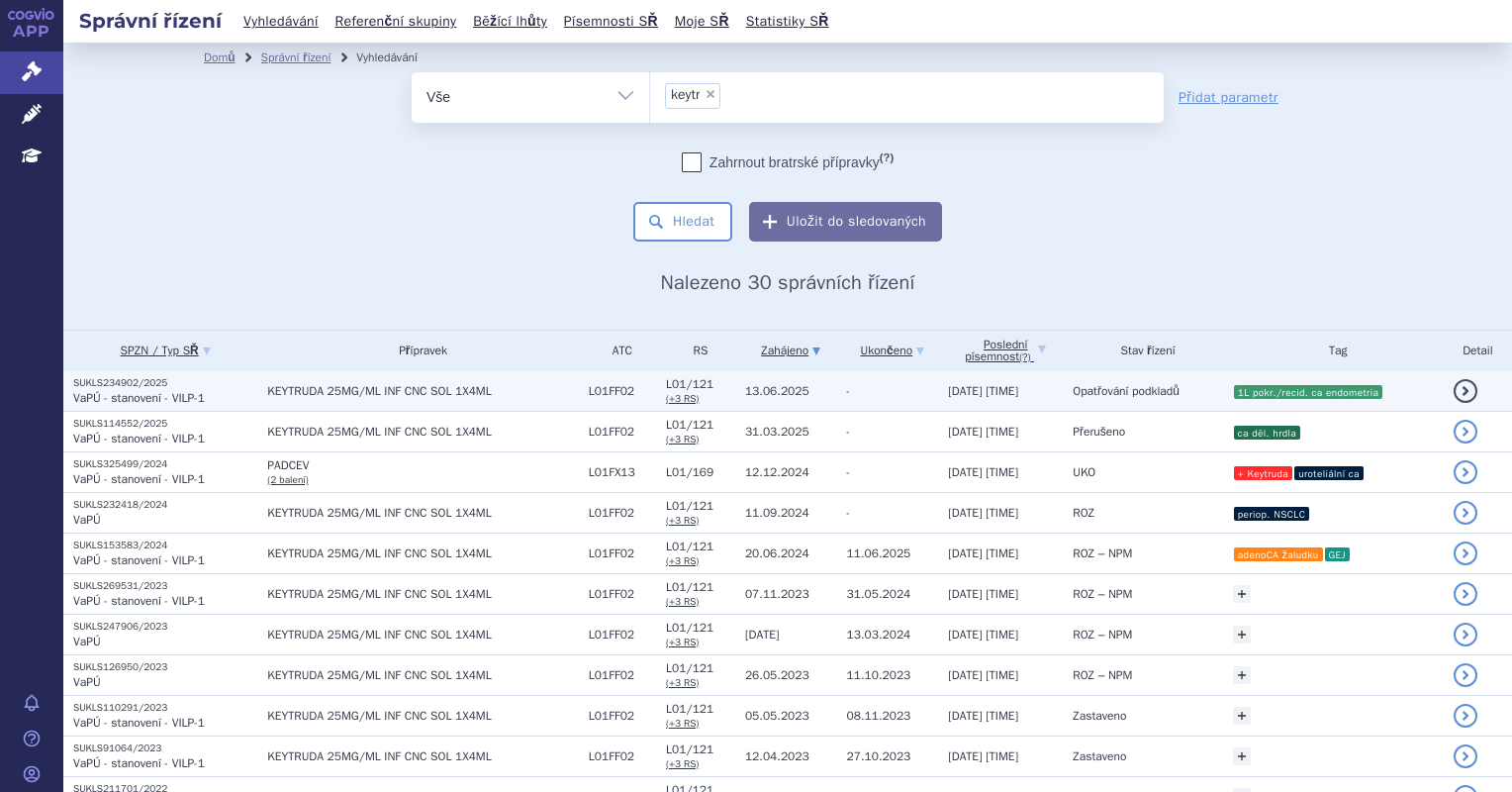 click on "KEYTRUDA 25MG/ML INF CNC SOL 1X4ML" at bounding box center (423, 391) 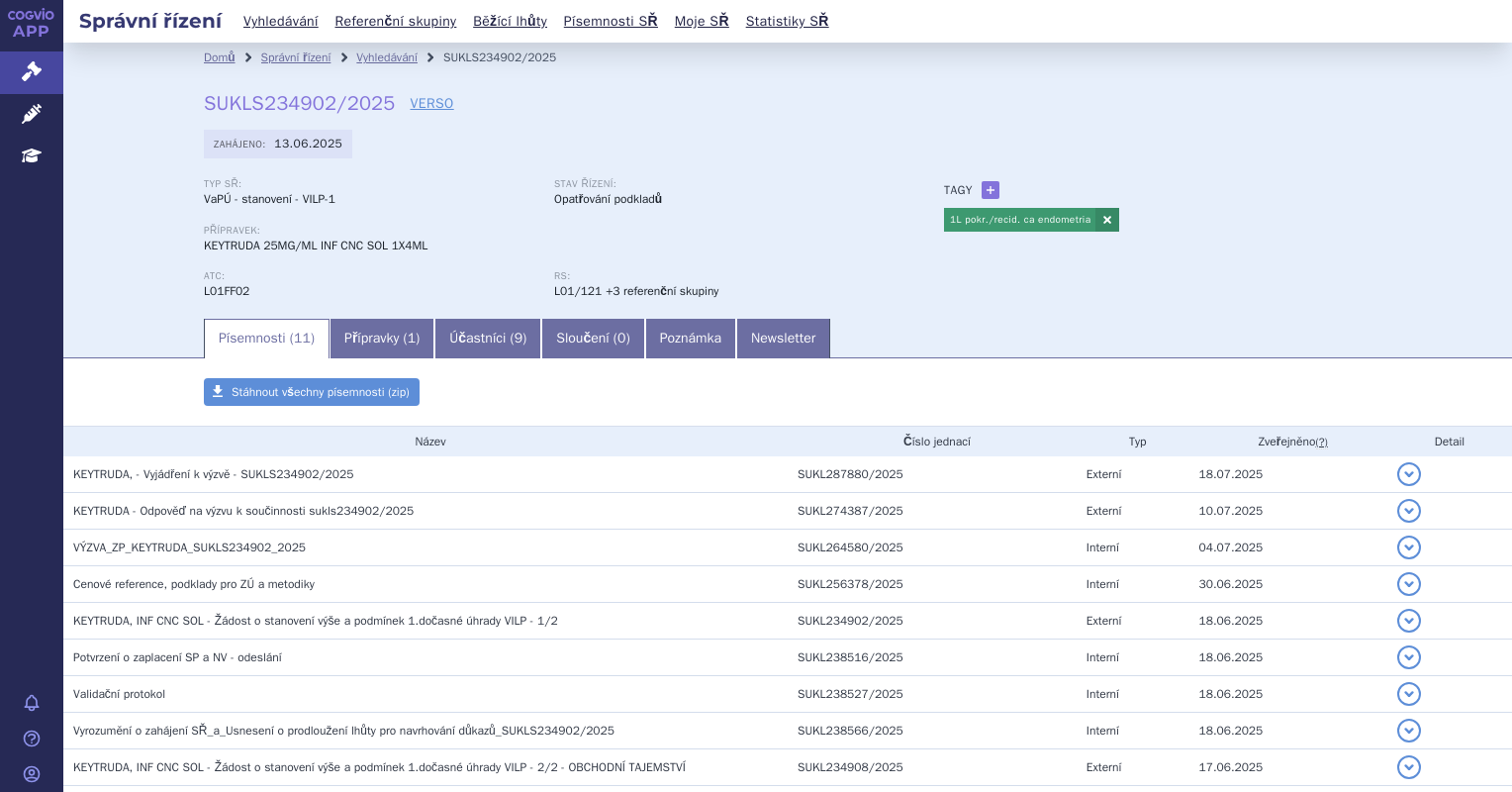 scroll, scrollTop: 0, scrollLeft: 0, axis: both 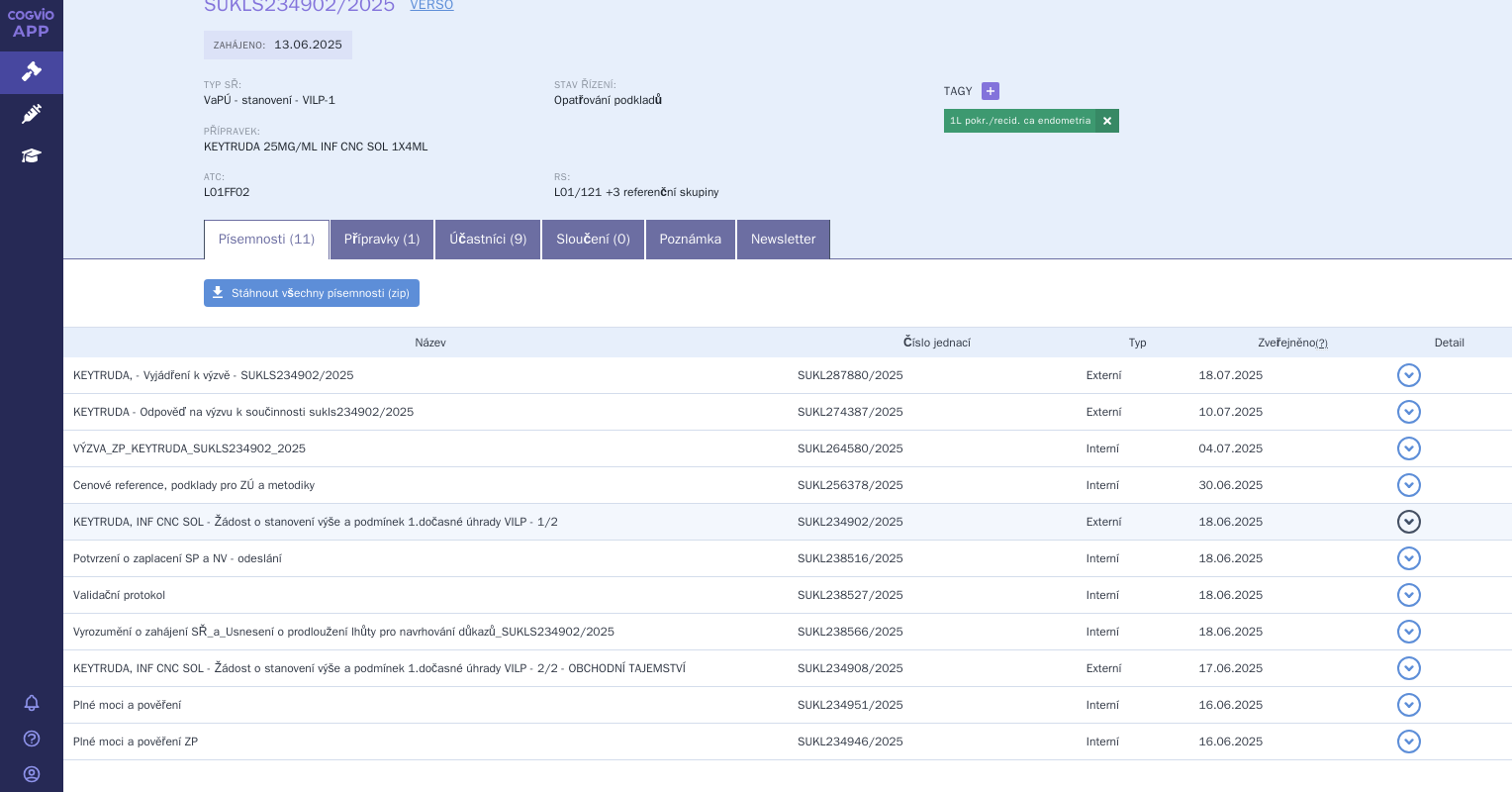click on "KEYTRUDA, INF CNC SOL - Žádost o stanovení výše a podmínek 1.dočasné úhrady VILP - 1/2" at bounding box center (430, 522) 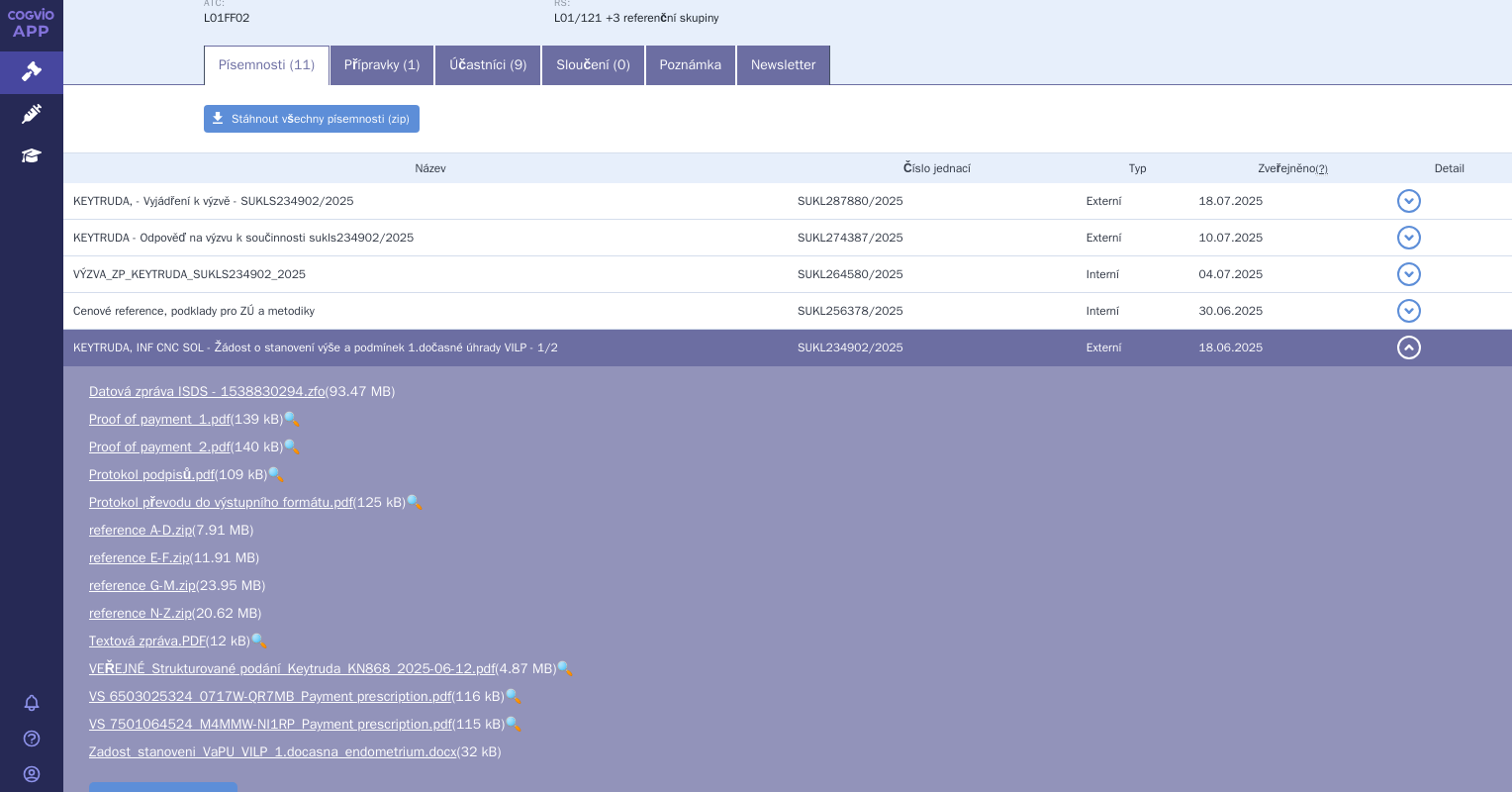 scroll, scrollTop: 270, scrollLeft: 0, axis: vertical 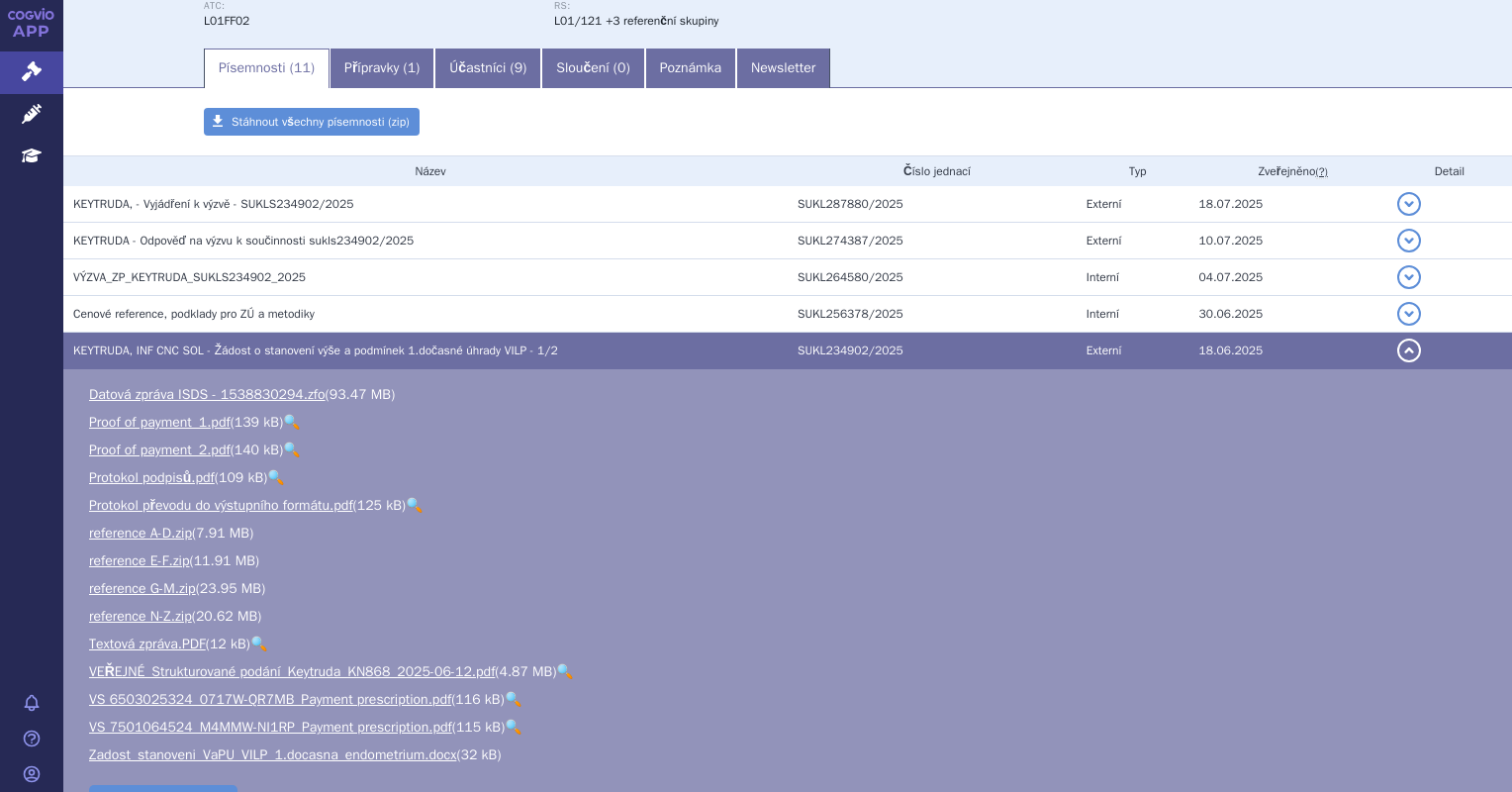click on "detail" at bounding box center (1409, 350) 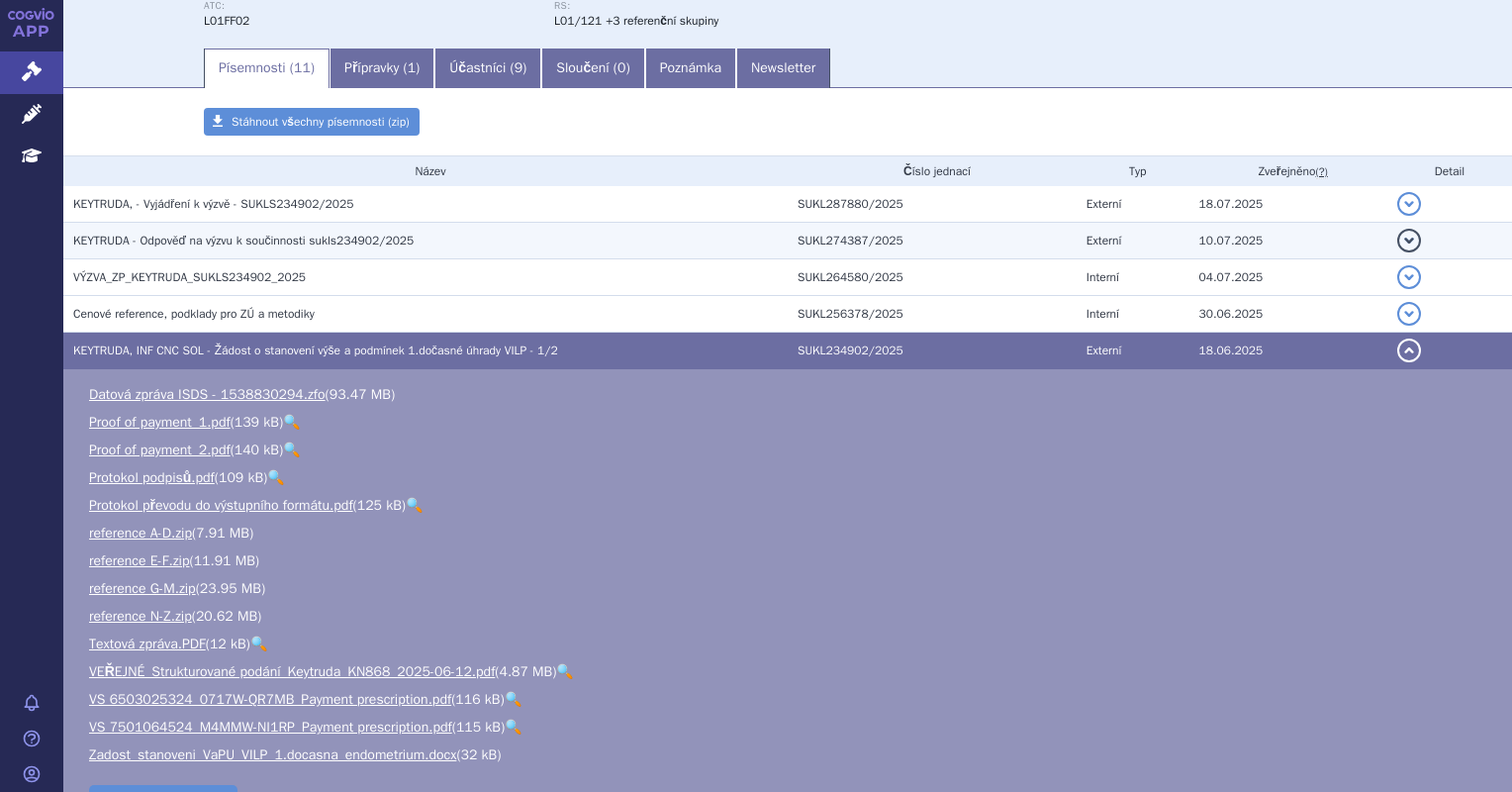 scroll, scrollTop: 185, scrollLeft: 0, axis: vertical 